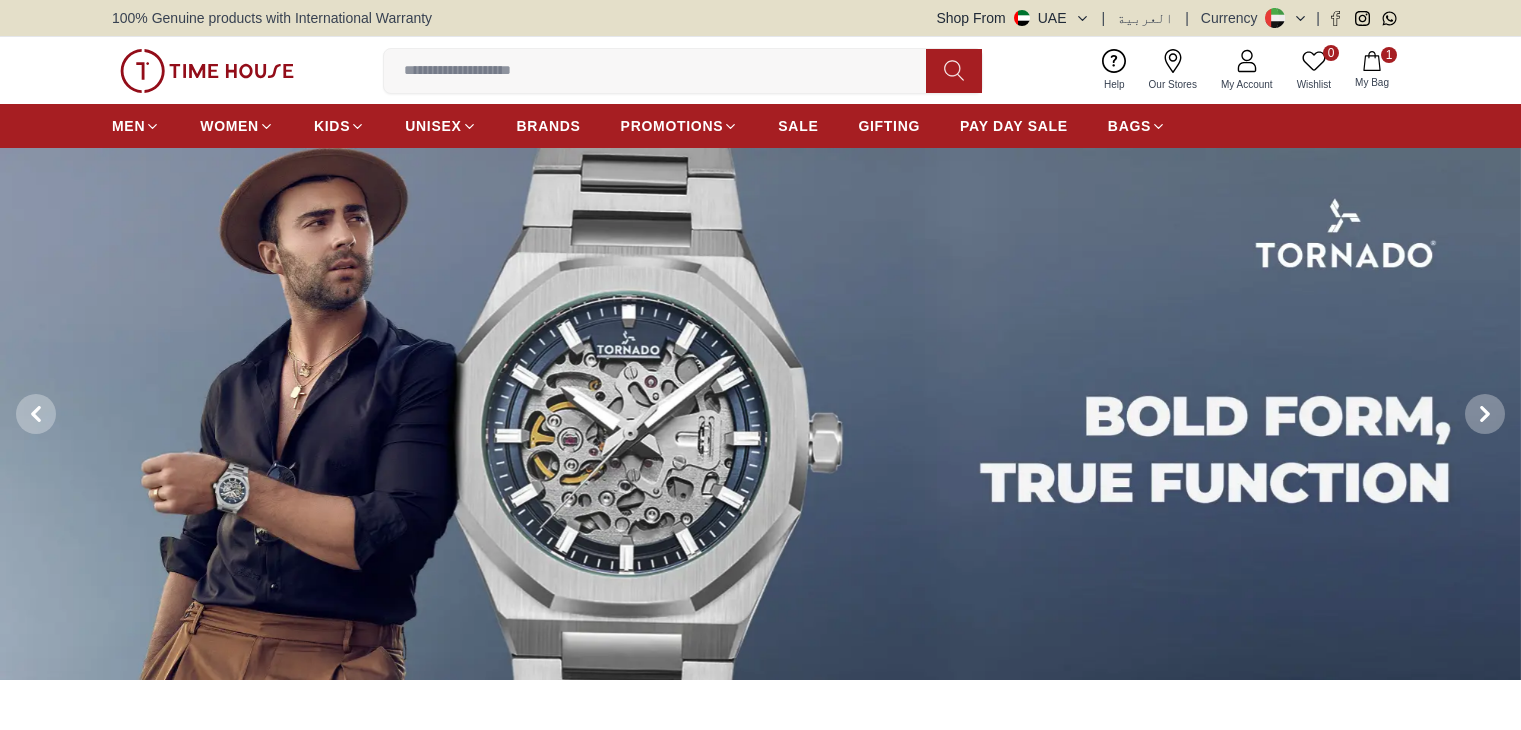 scroll, scrollTop: 0, scrollLeft: 0, axis: both 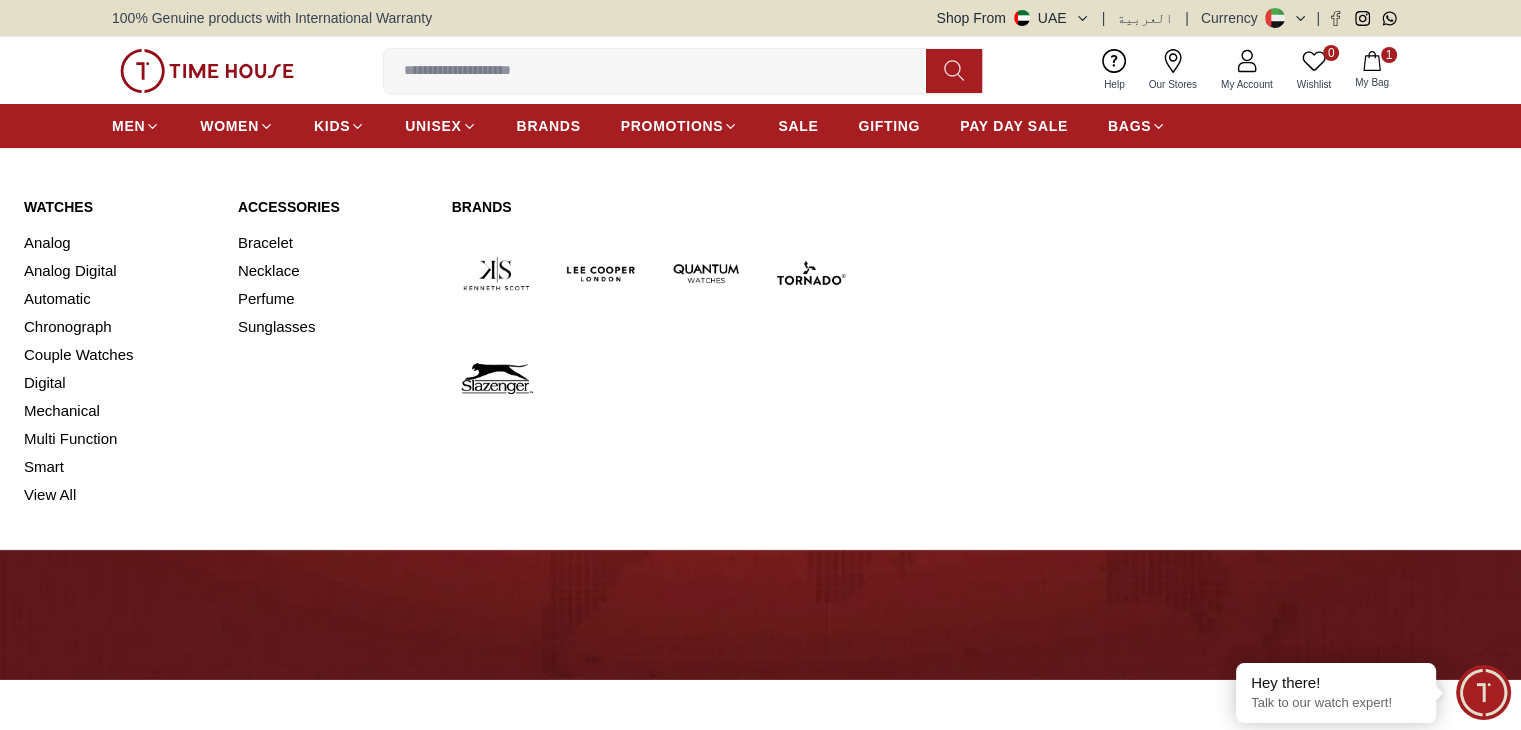 click on "Automatic" at bounding box center (119, 299) 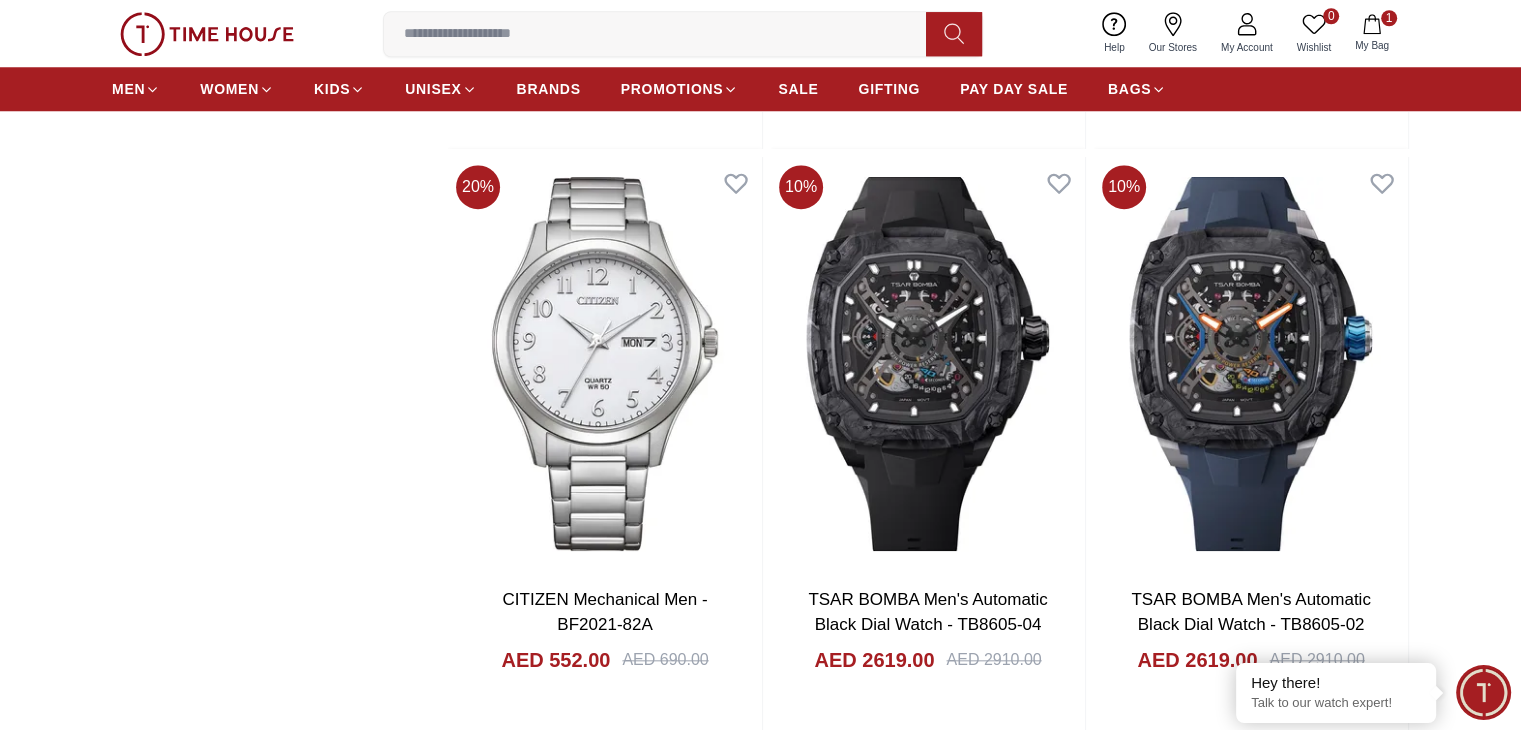 scroll, scrollTop: 2000, scrollLeft: 0, axis: vertical 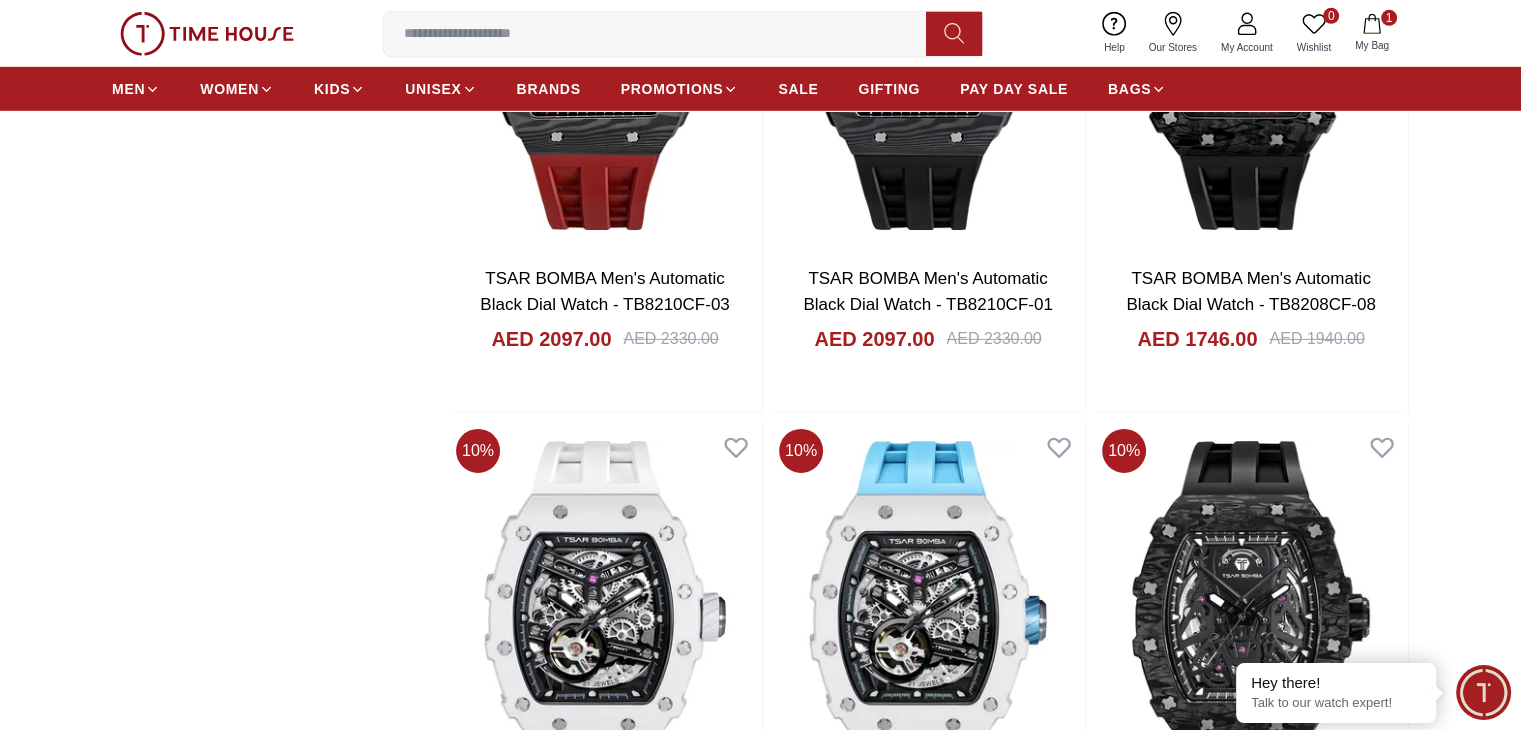 click on "Add to cart" at bounding box center [605, 3894] 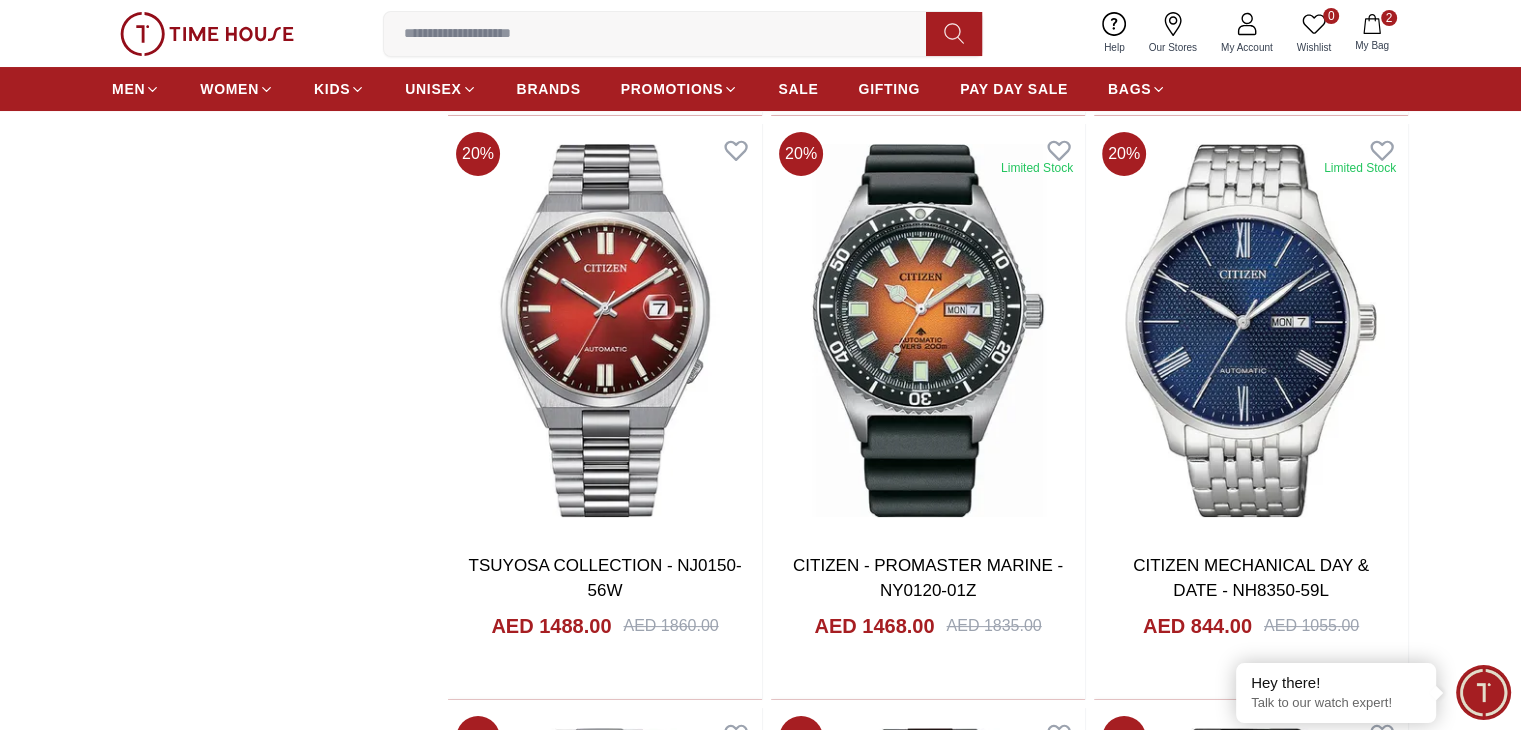 scroll, scrollTop: 7800, scrollLeft: 0, axis: vertical 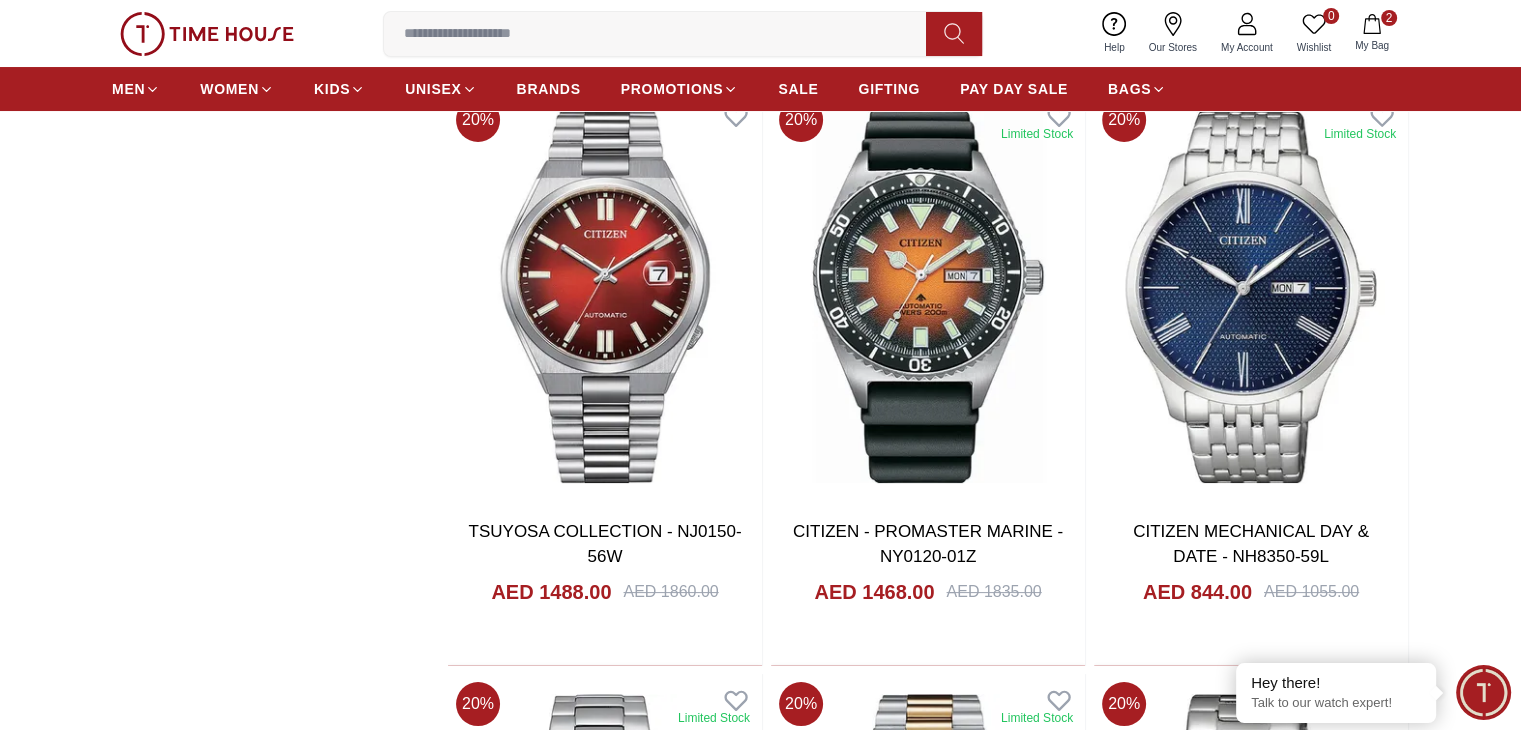 click on "Add to cart" at bounding box center [927, 4745] 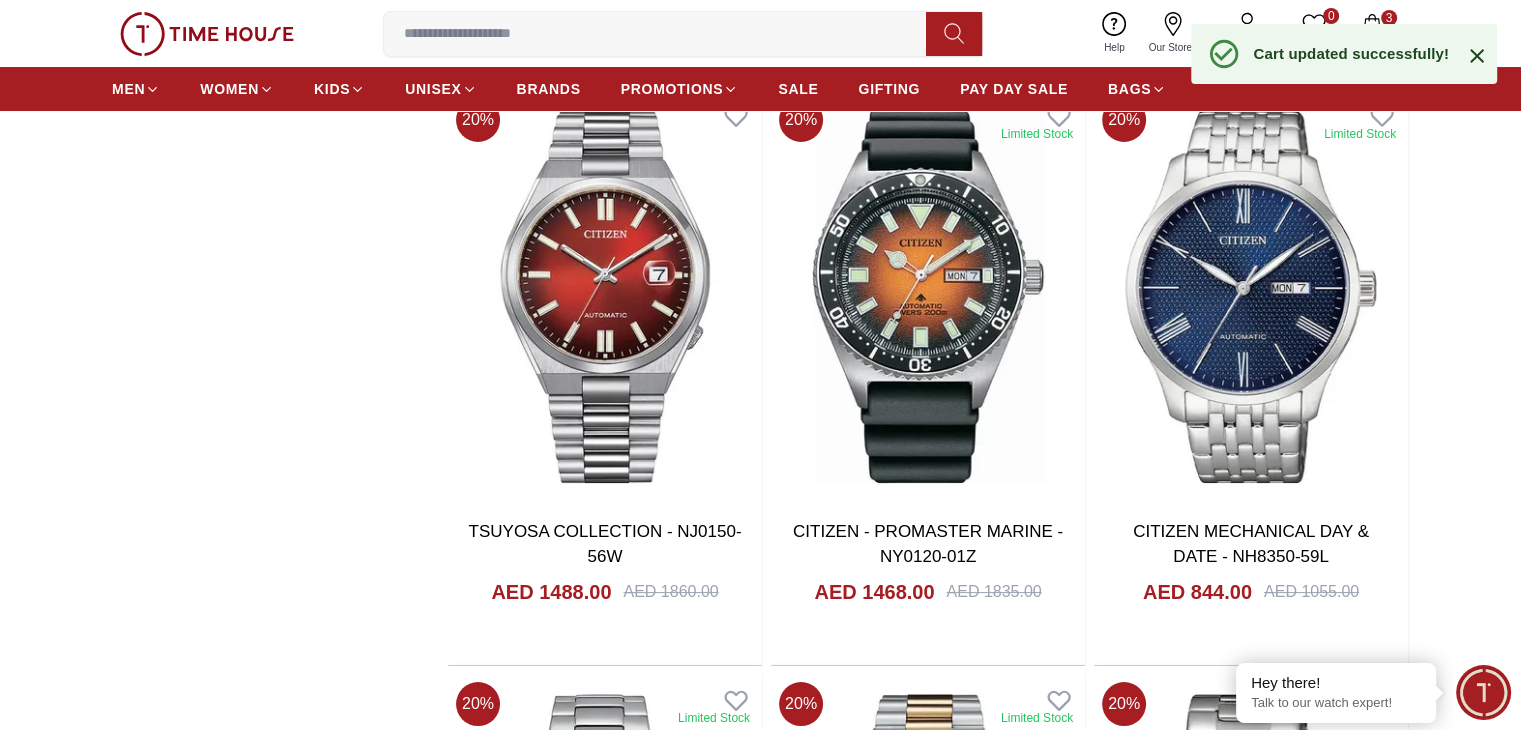 click on "Add to cart" at bounding box center (1251, 4745) 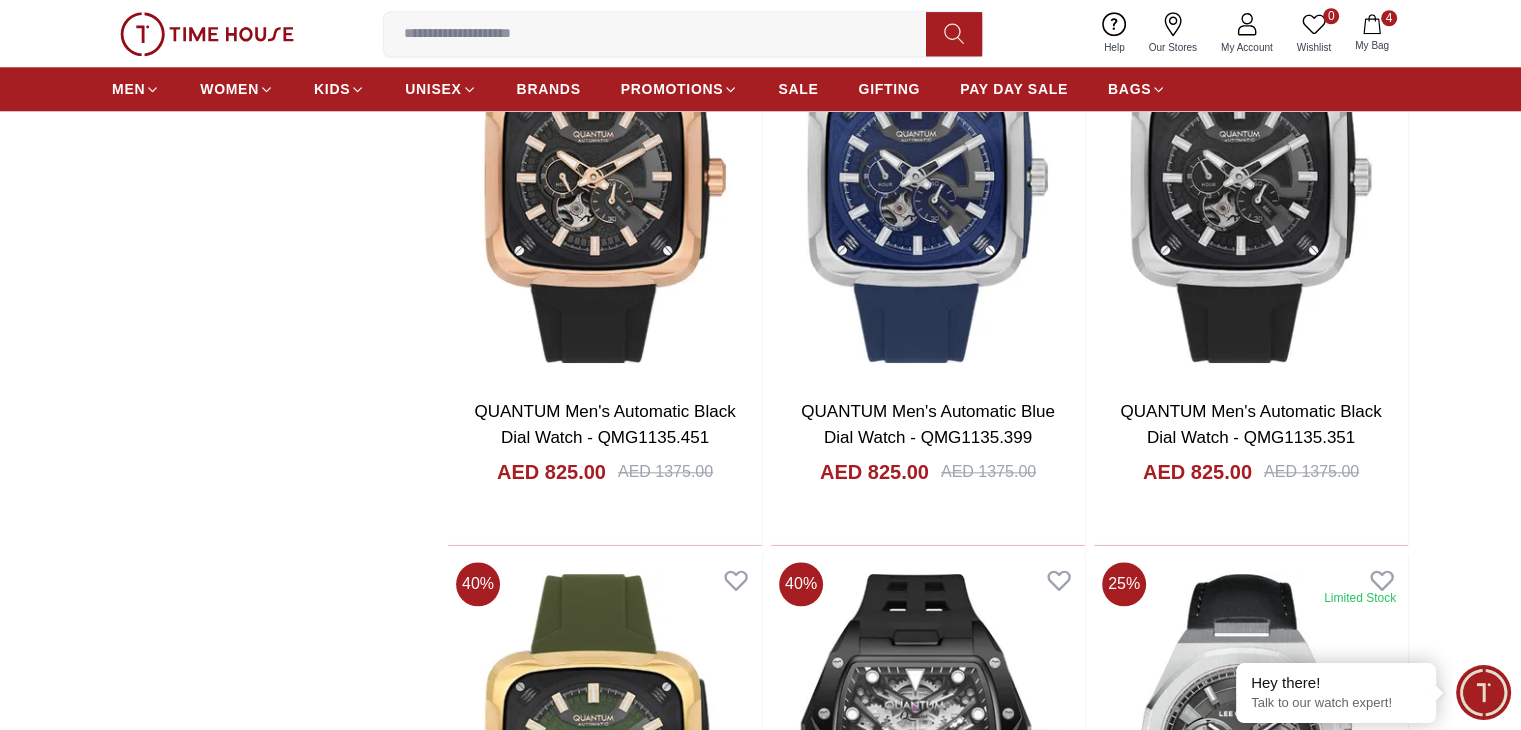 scroll, scrollTop: 9800, scrollLeft: 0, axis: vertical 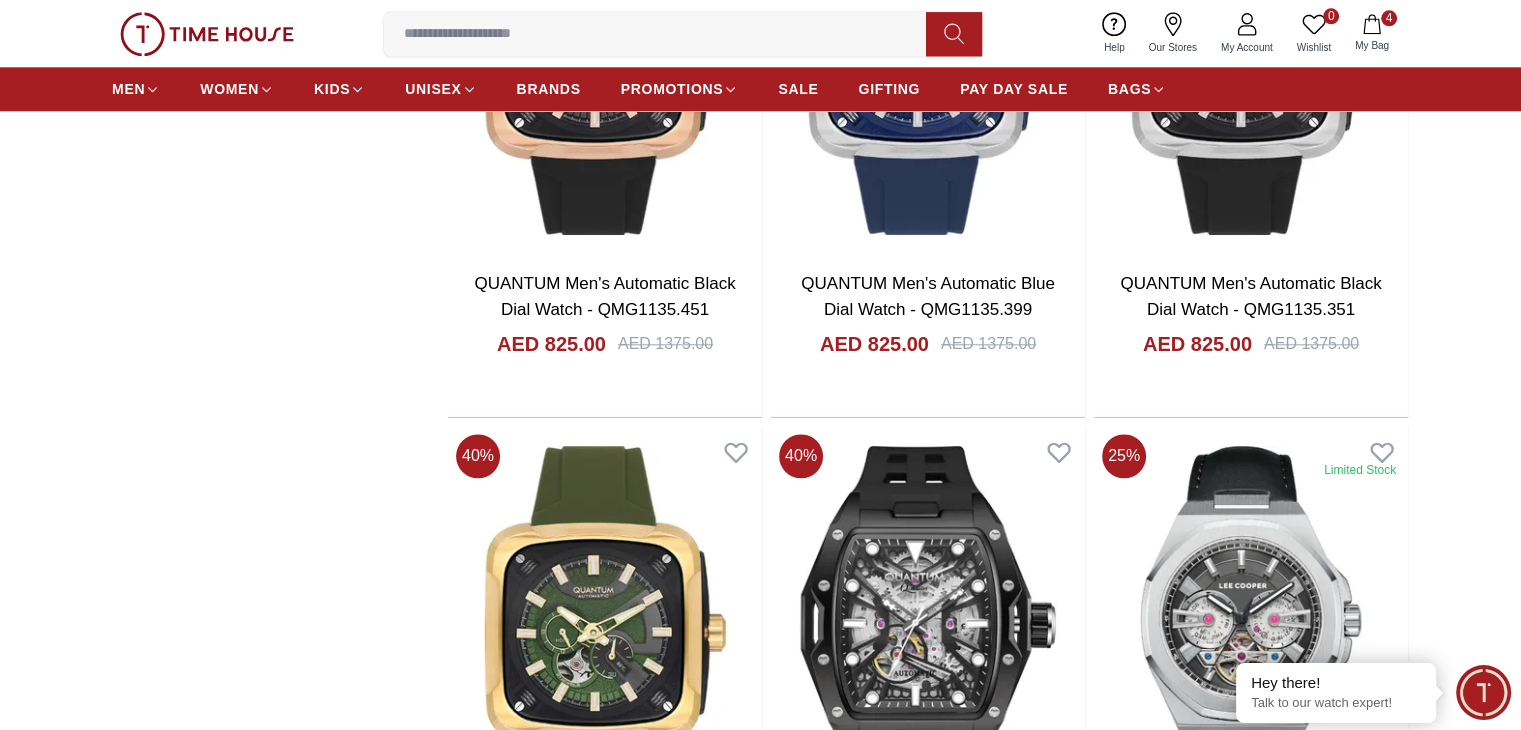 click on "Add to cart" at bounding box center [1250, 5665] 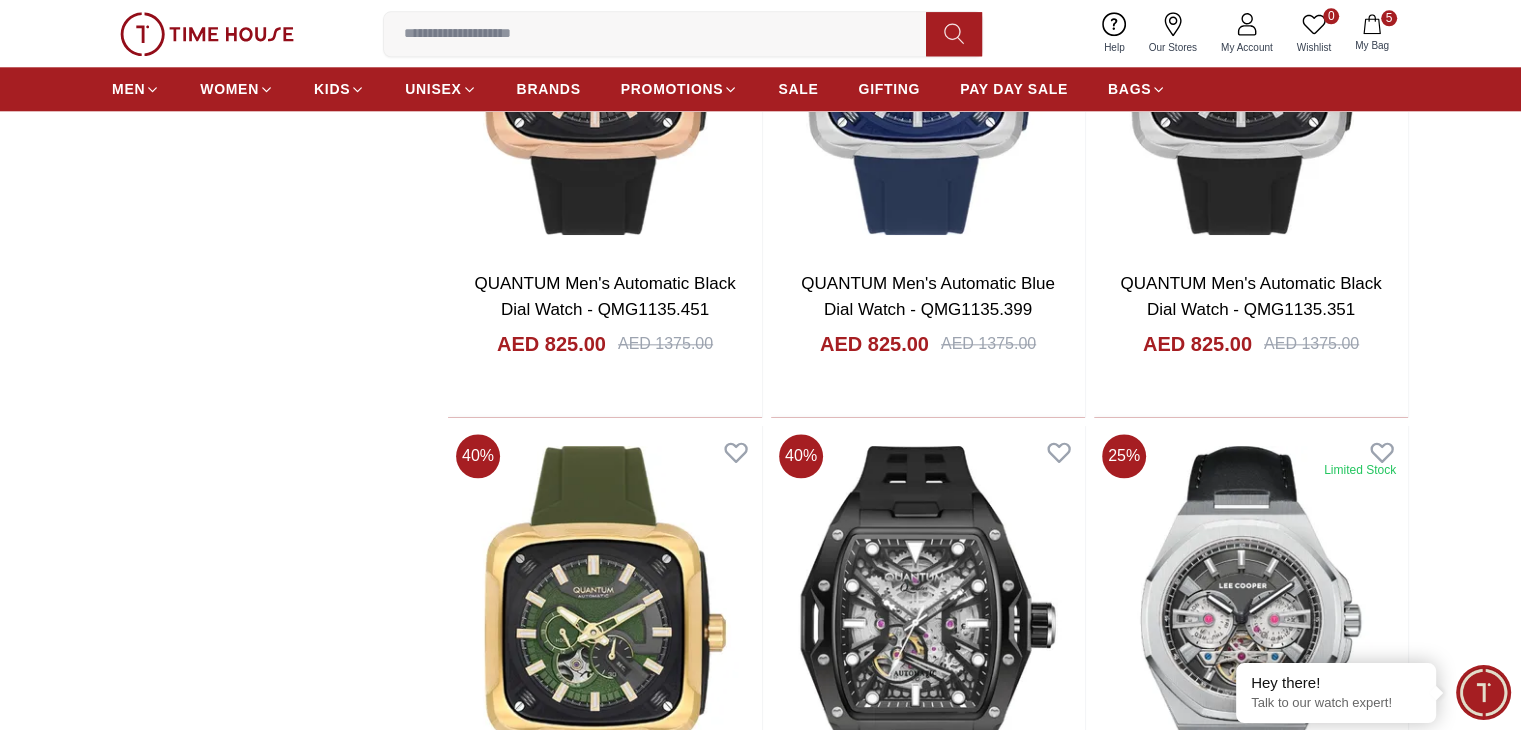 click on "Add to cart" at bounding box center [927, 5665] 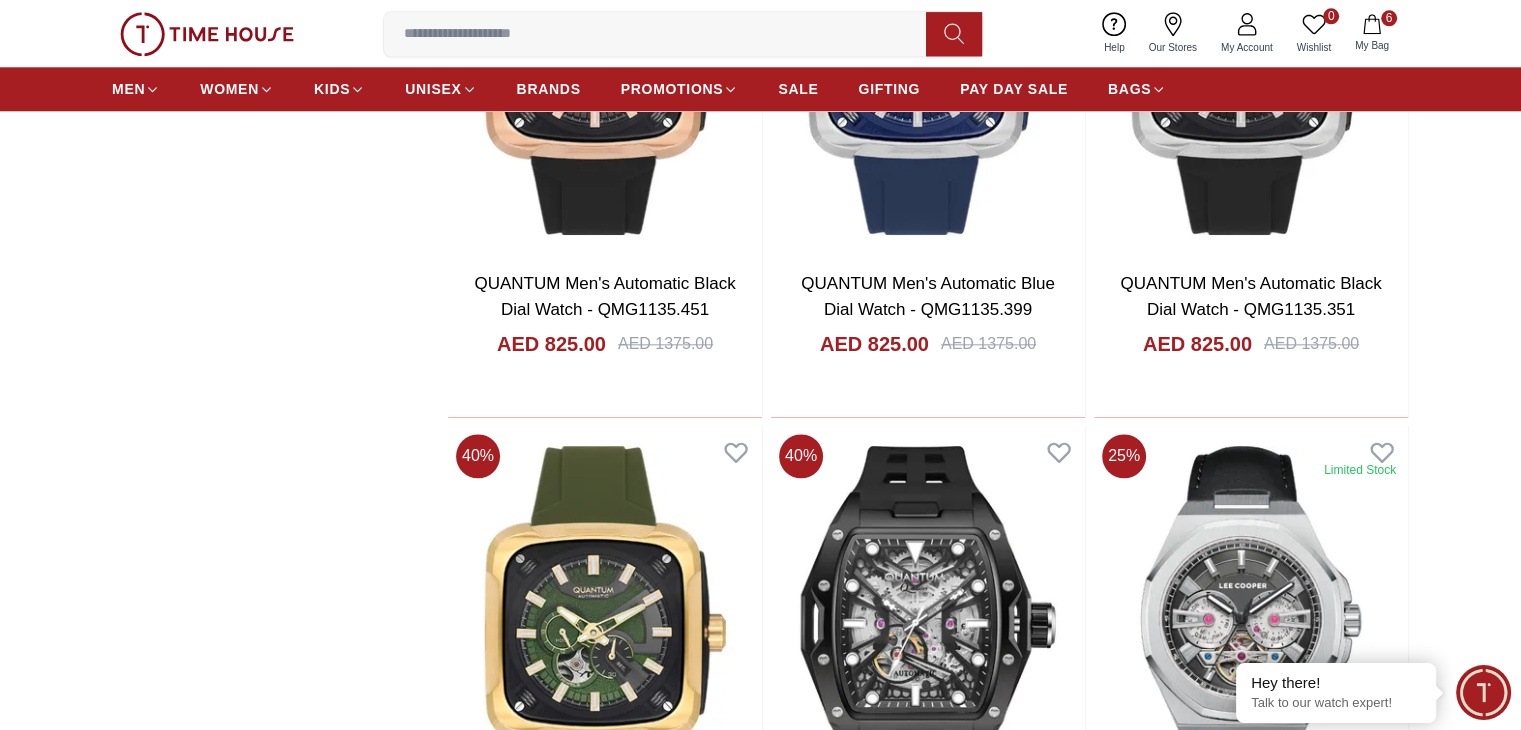 click on "Add to cart" at bounding box center (927, 5665) 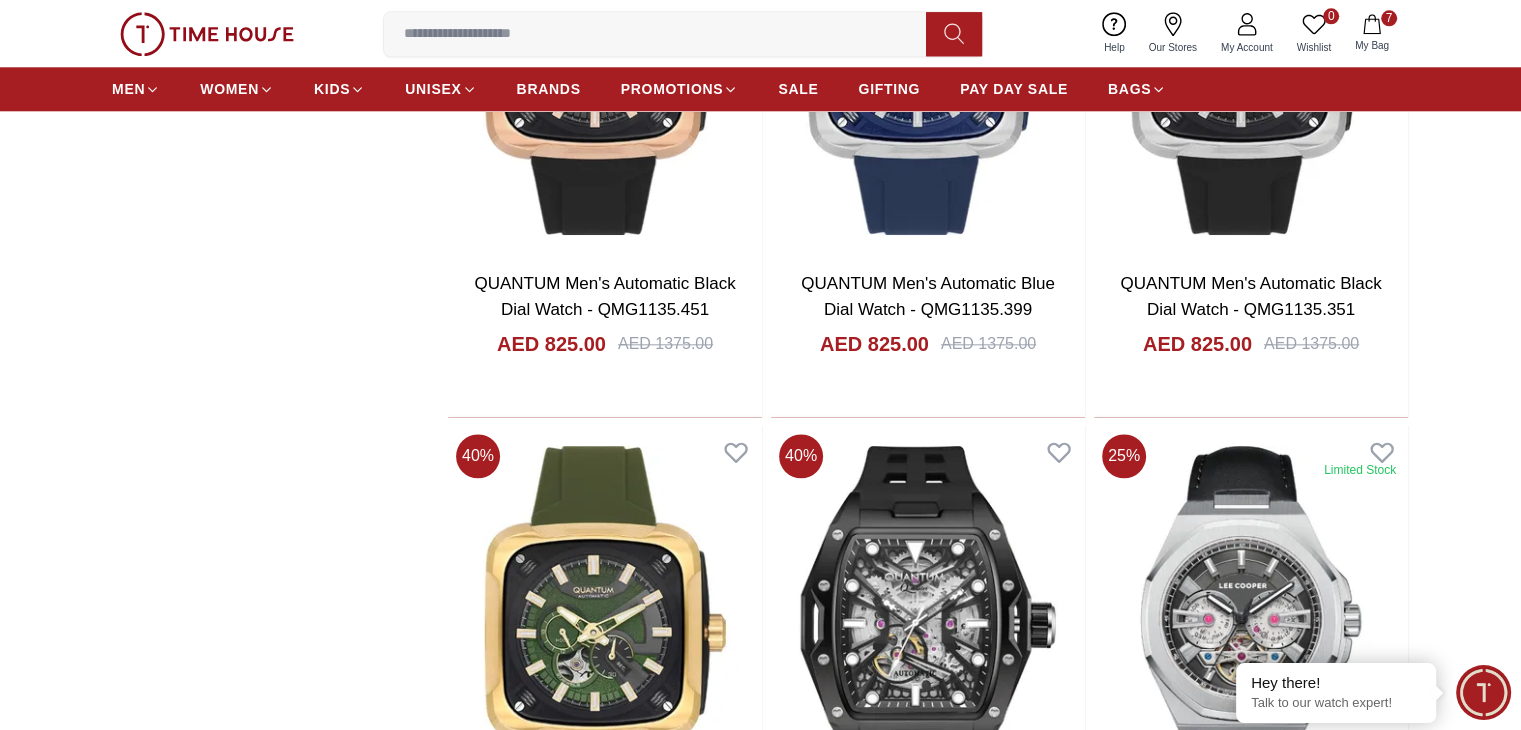 click on "Add to cart" at bounding box center (927, 6249) 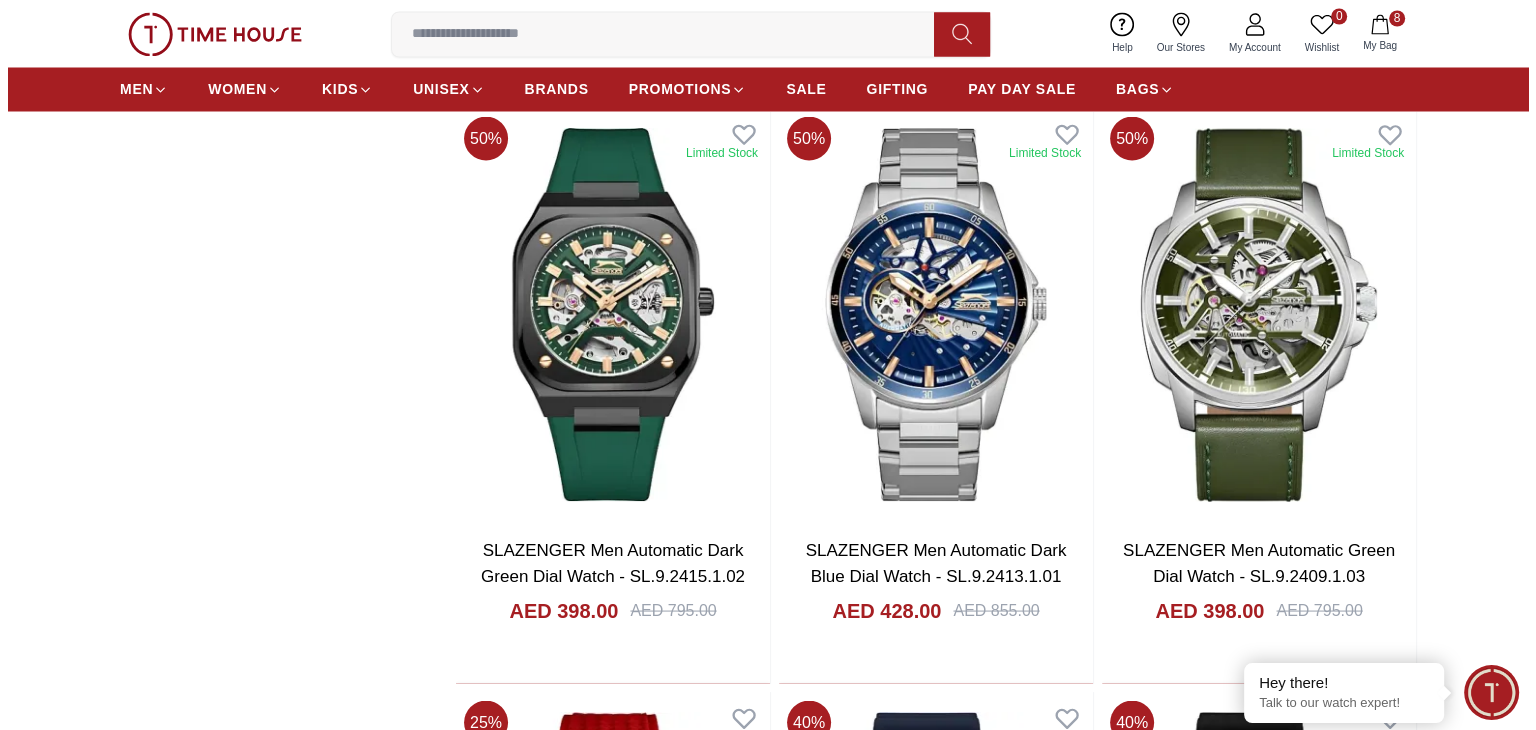 scroll, scrollTop: 11300, scrollLeft: 0, axis: vertical 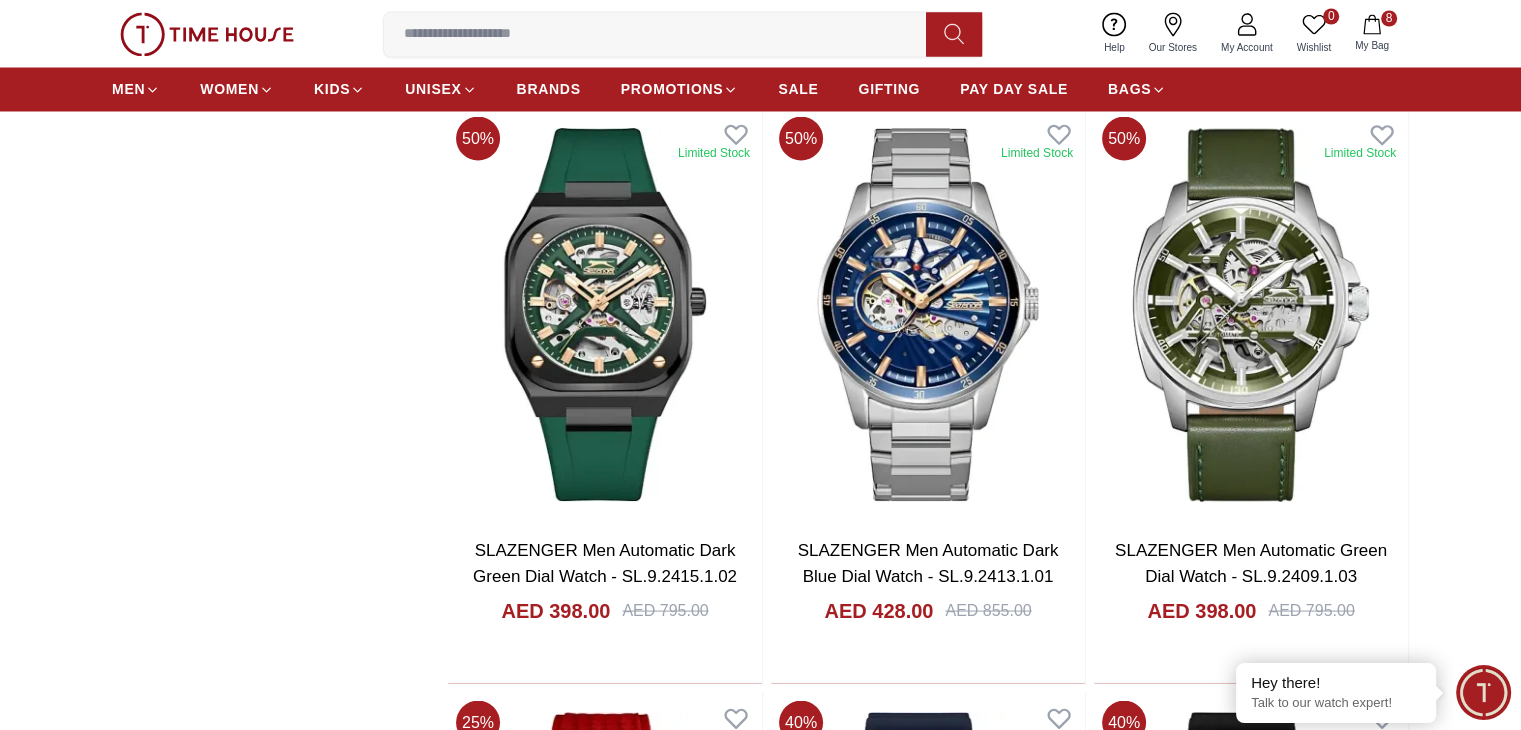 click 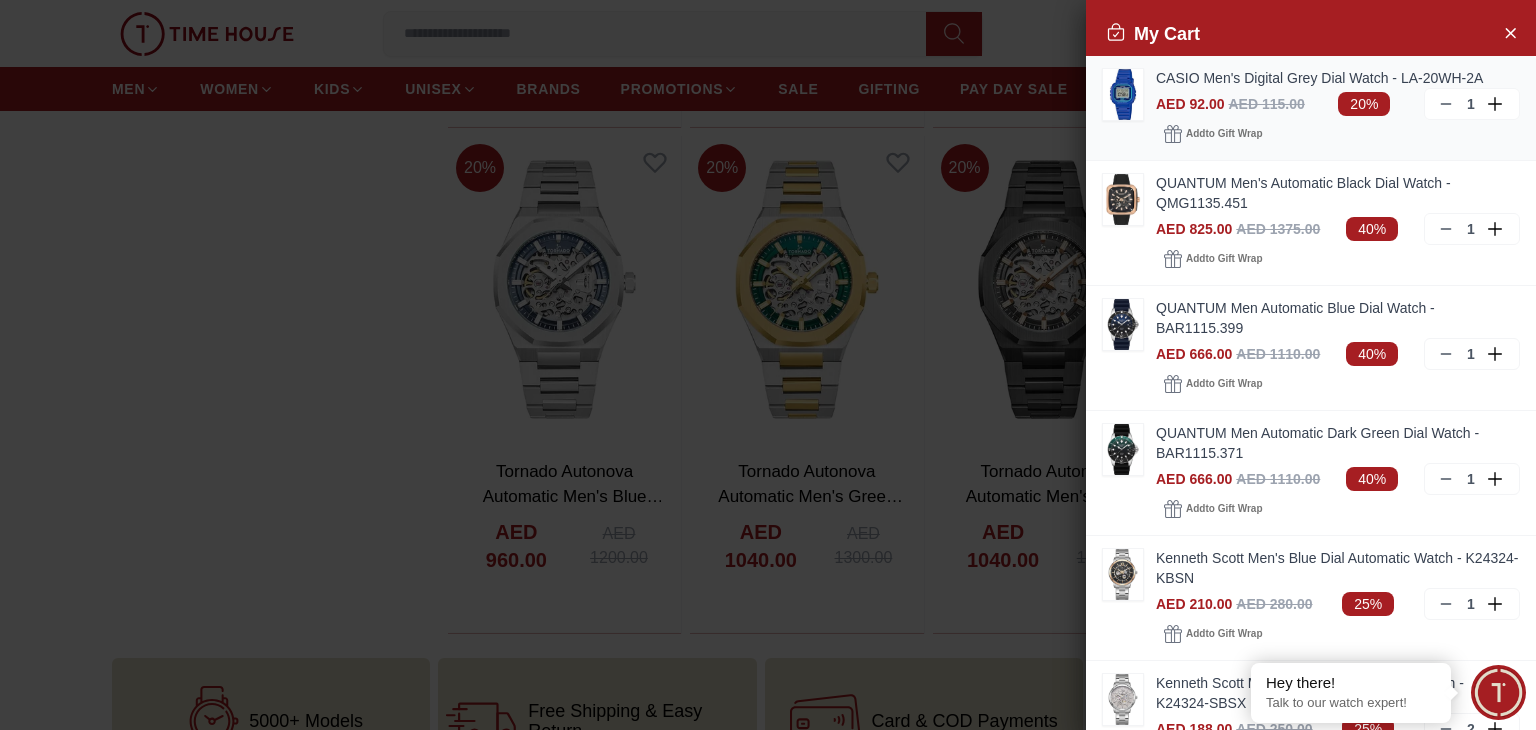 click 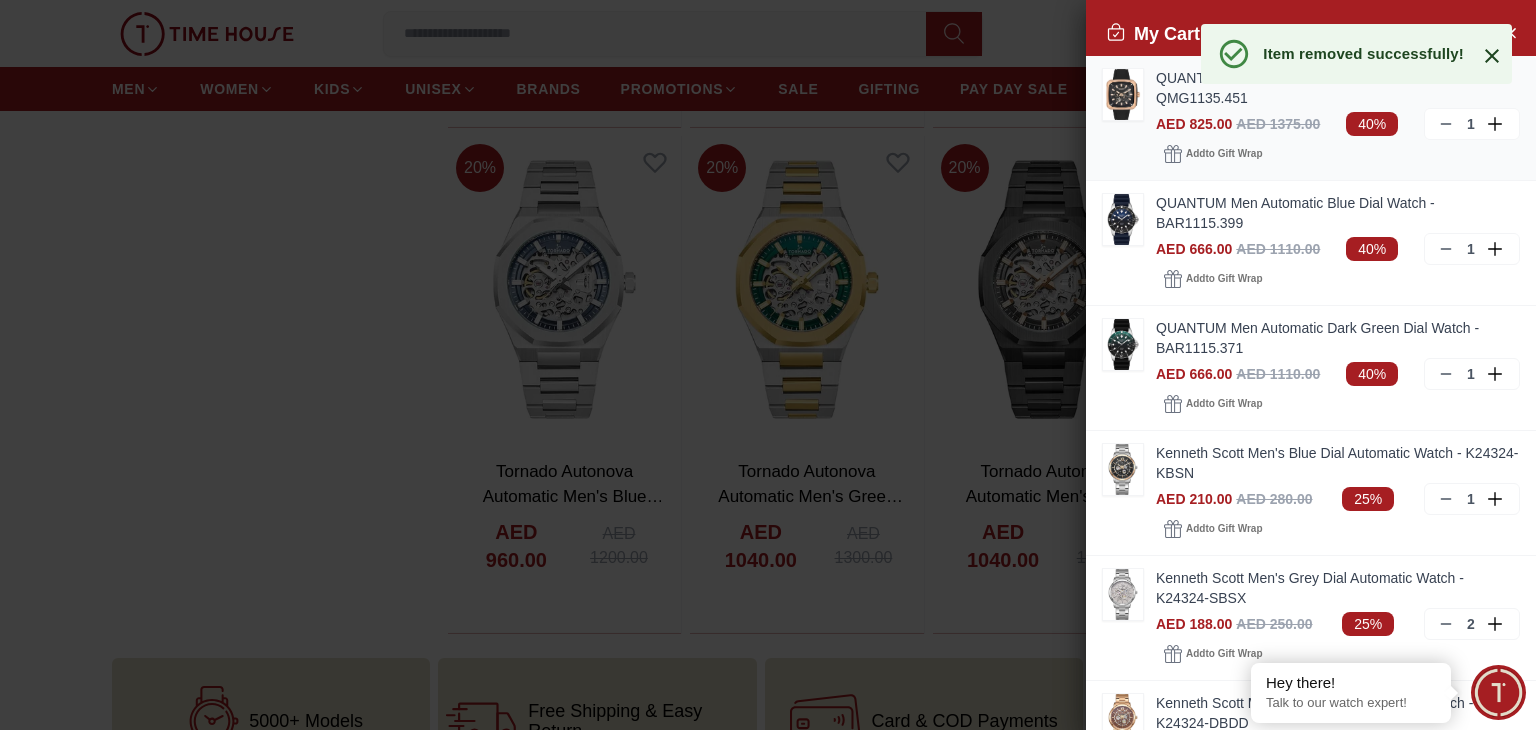 click at bounding box center [1123, 94] 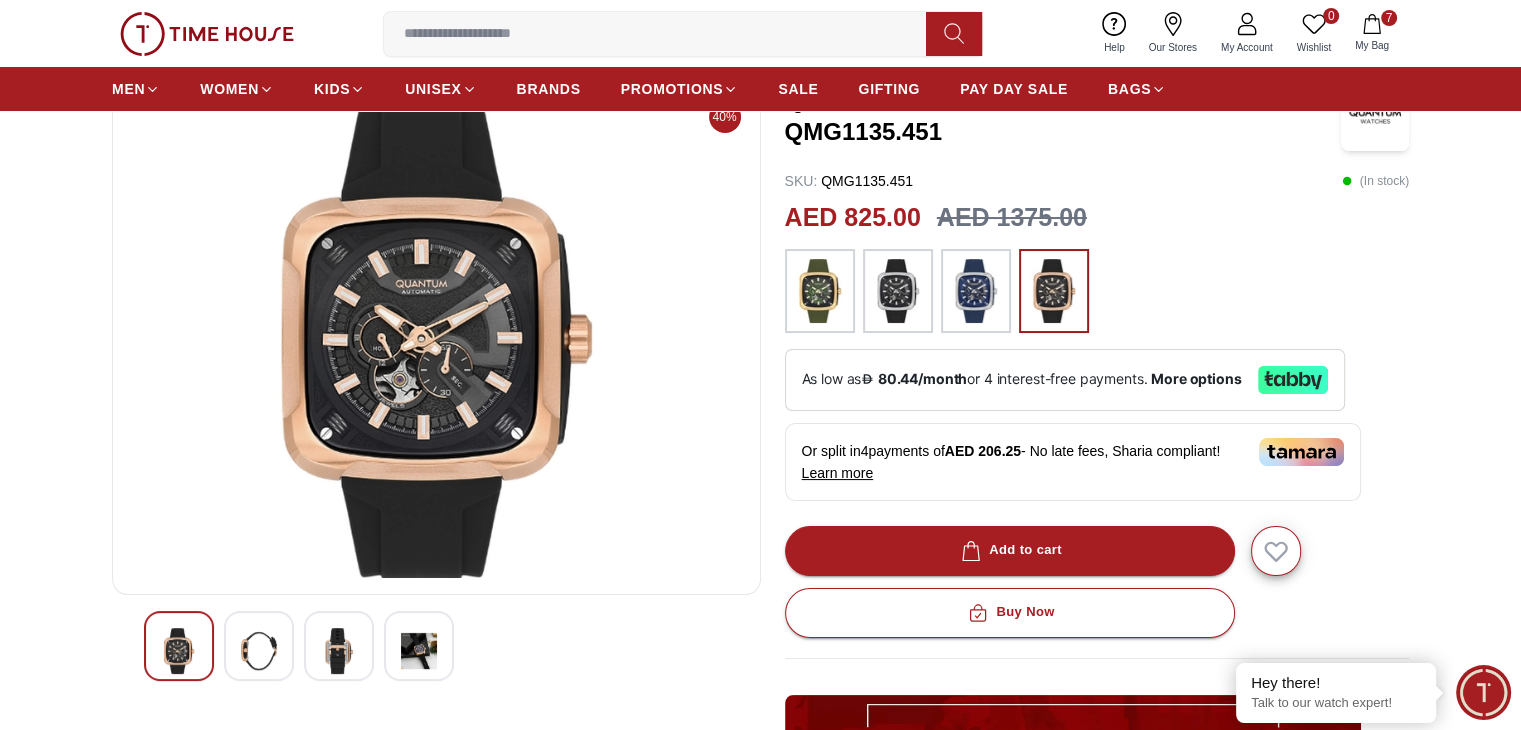 scroll, scrollTop: 200, scrollLeft: 0, axis: vertical 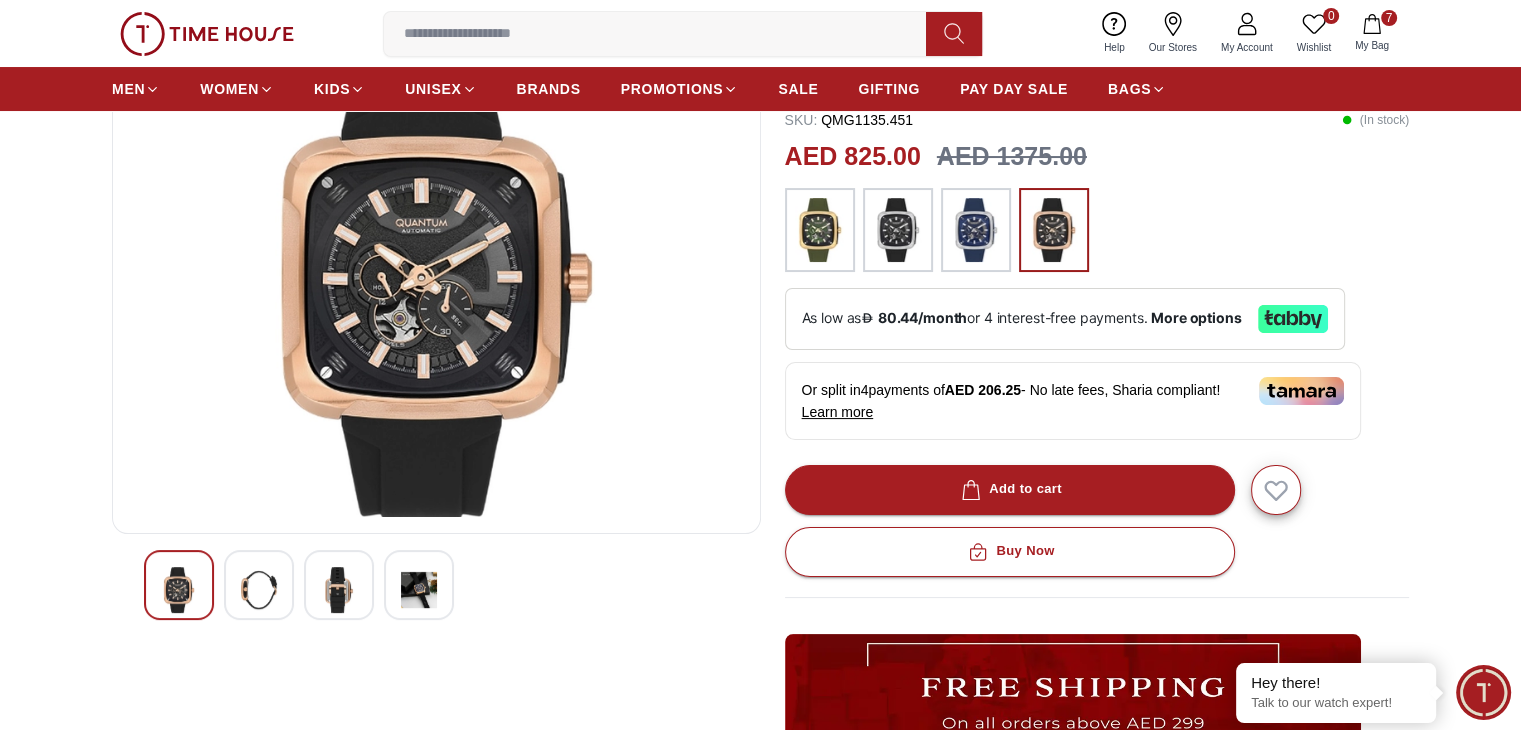 click at bounding box center [259, 590] 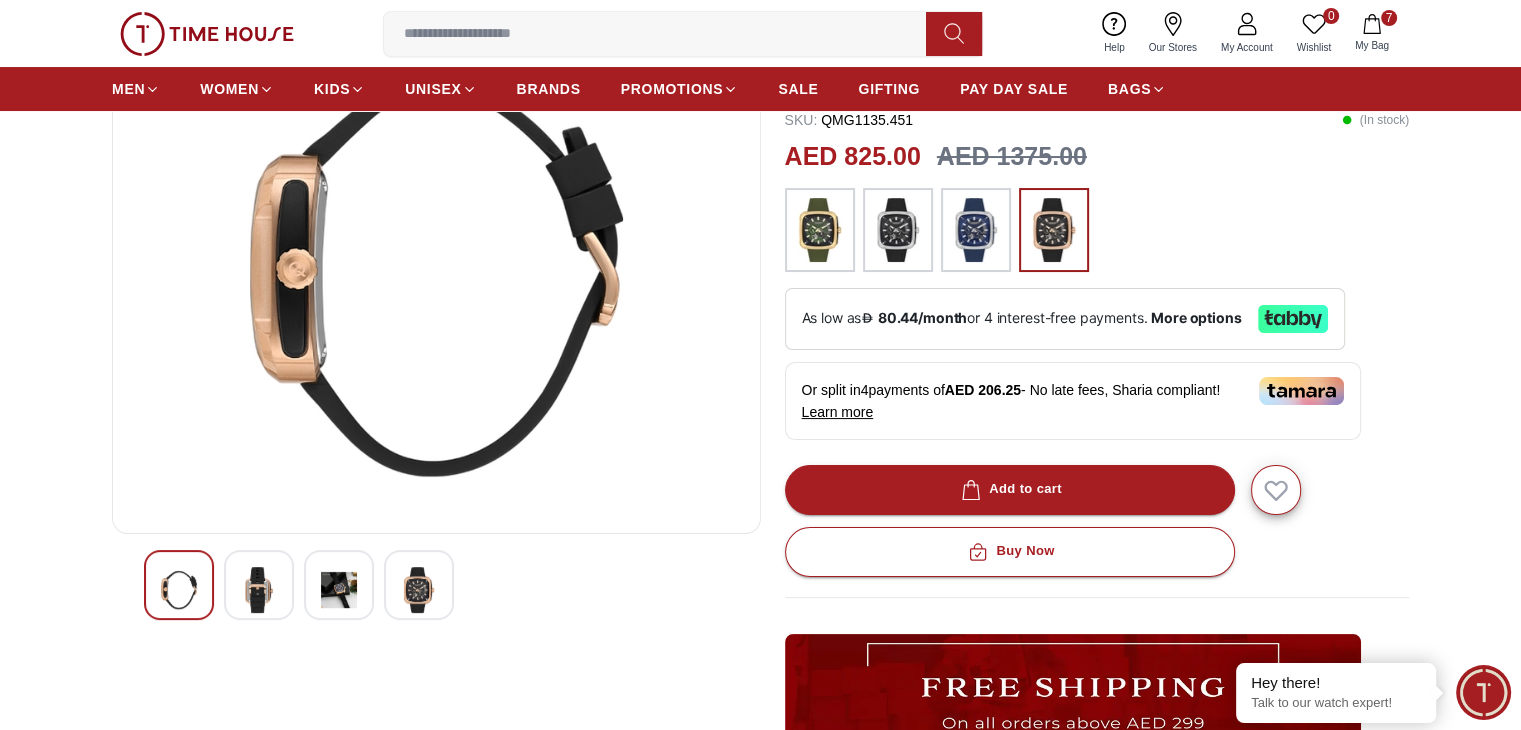 click at bounding box center (339, 590) 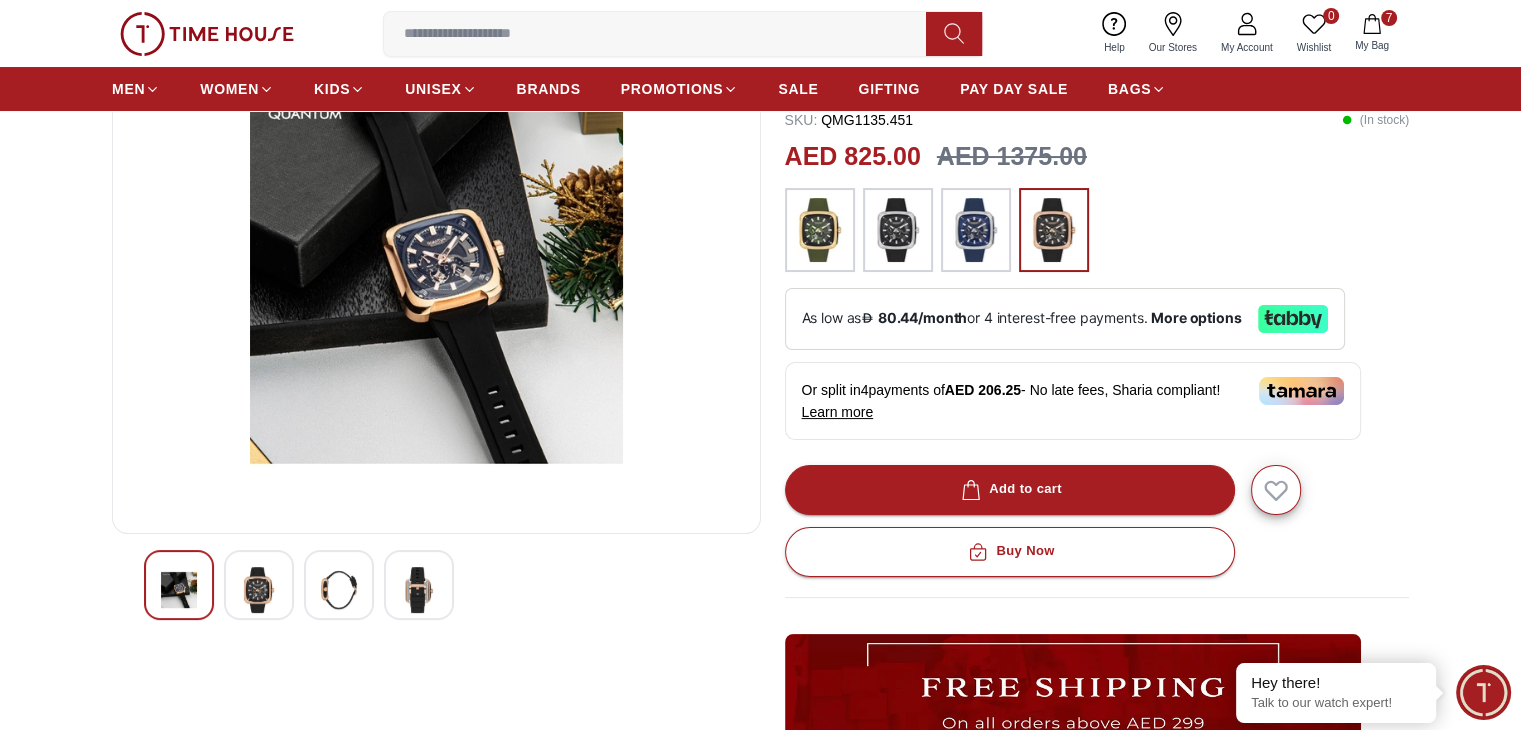 click at bounding box center [419, 590] 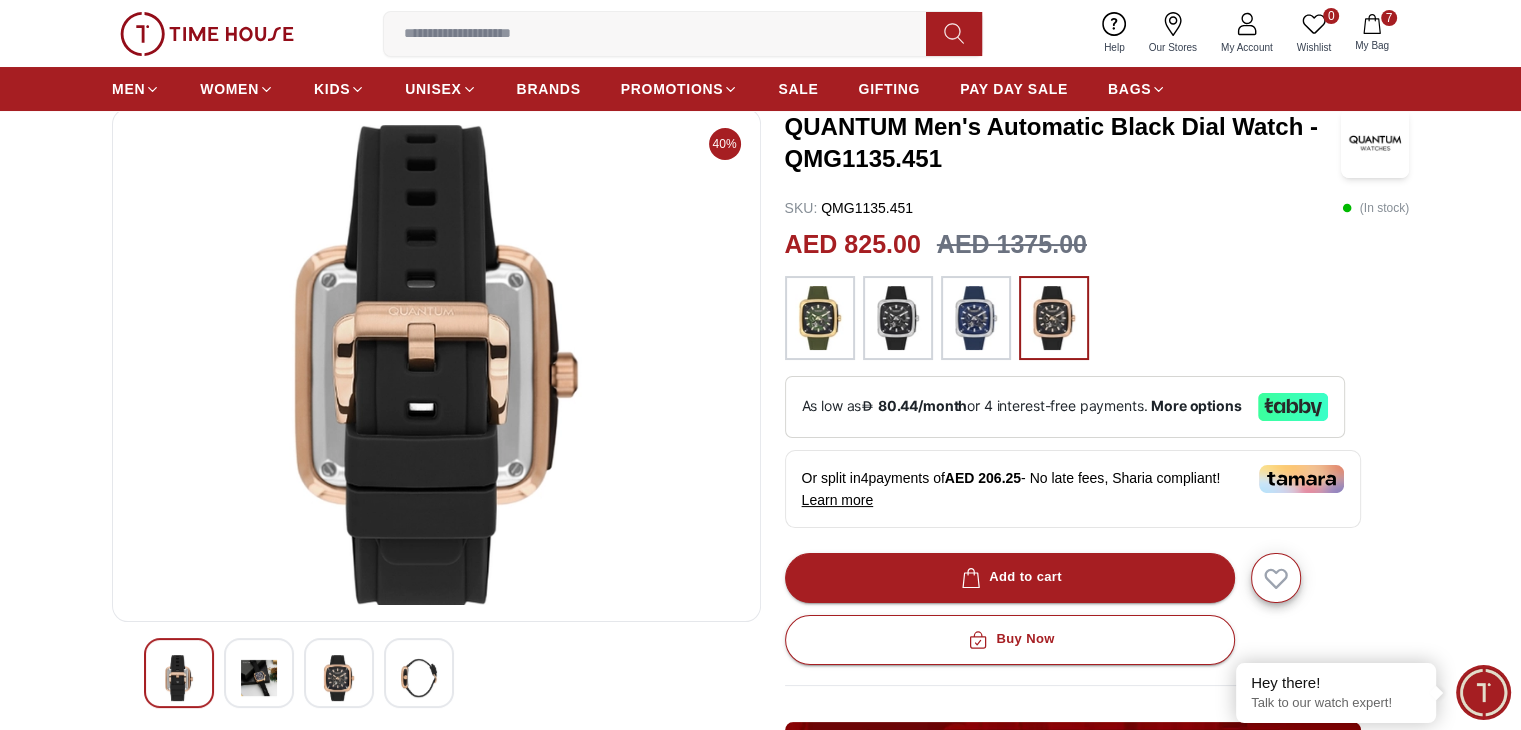 scroll, scrollTop: 100, scrollLeft: 0, axis: vertical 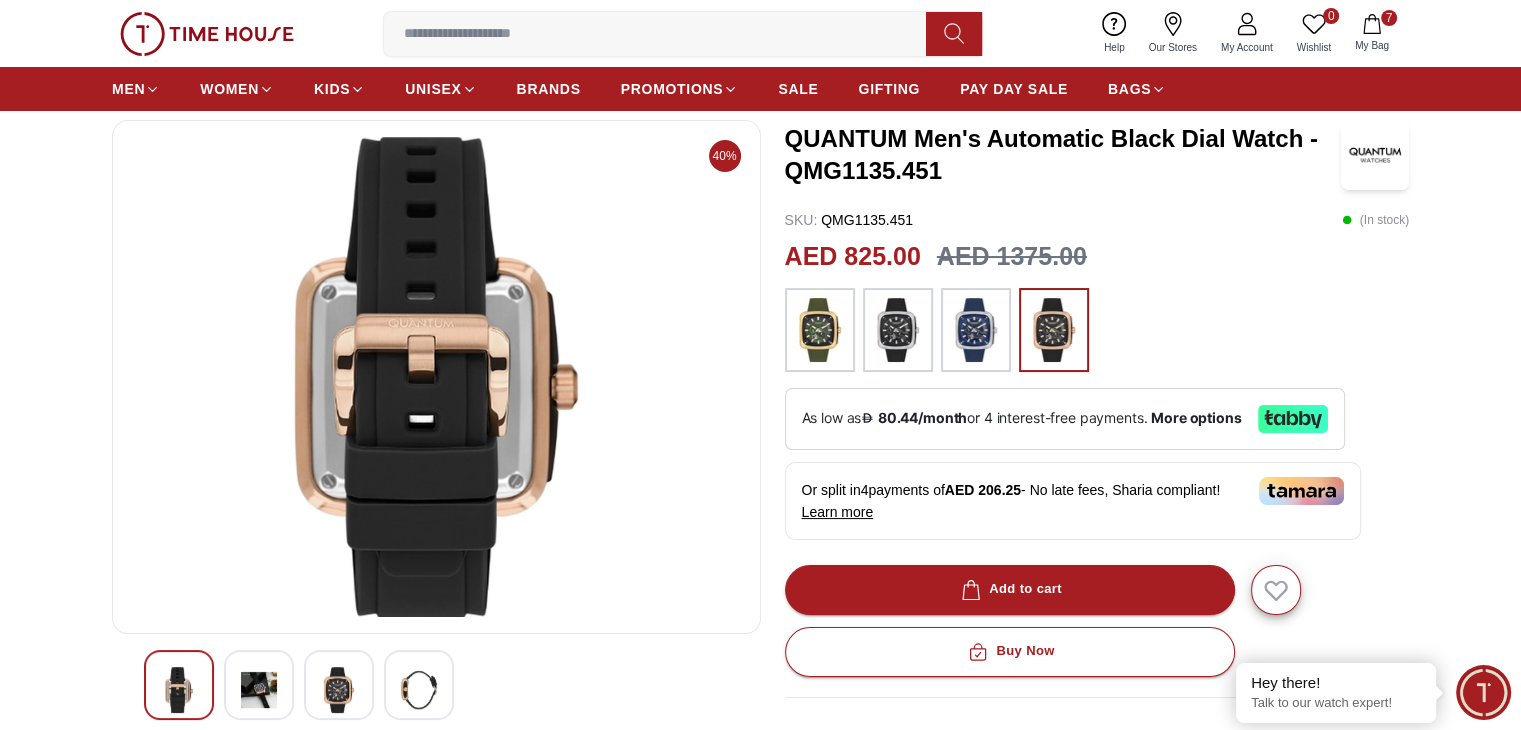 click 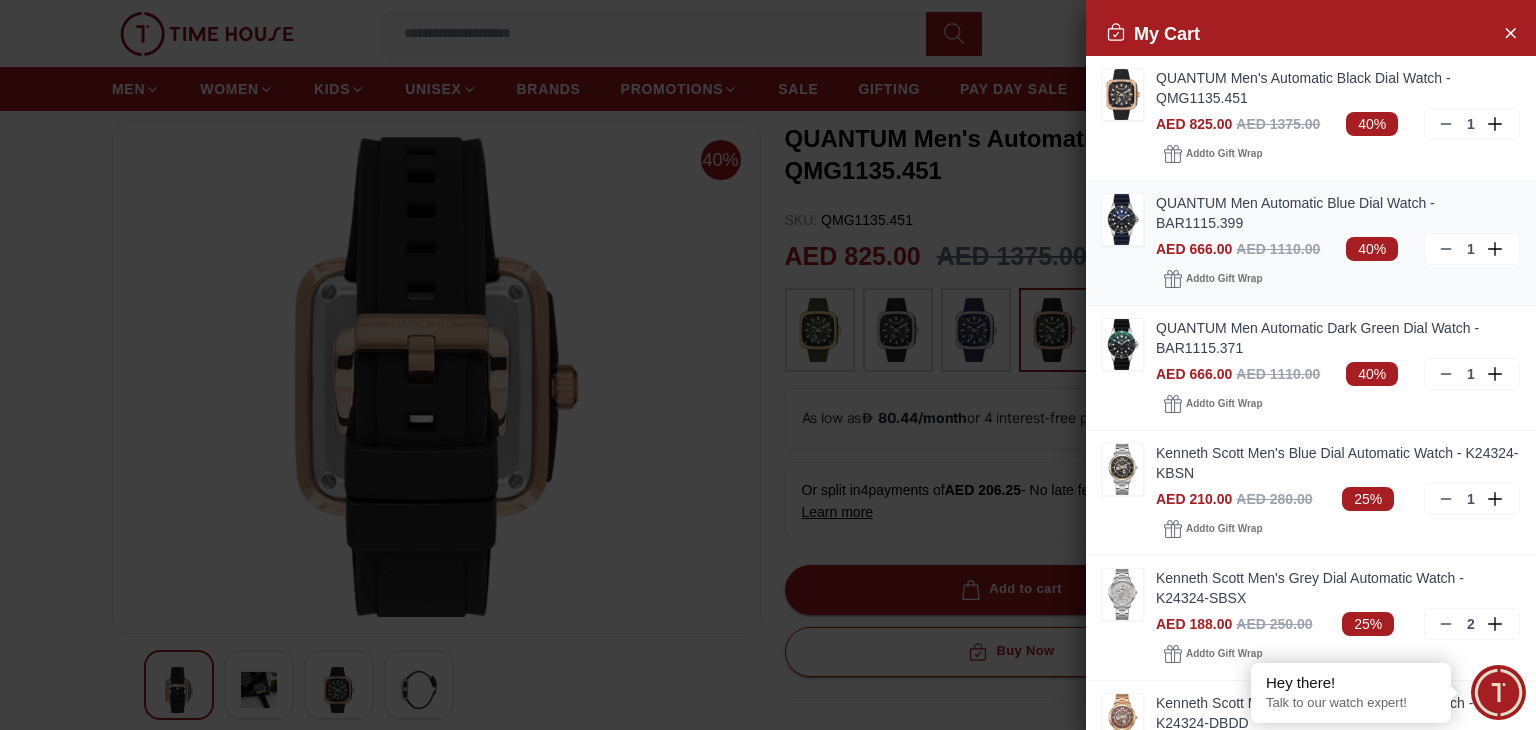 click at bounding box center [1123, 219] 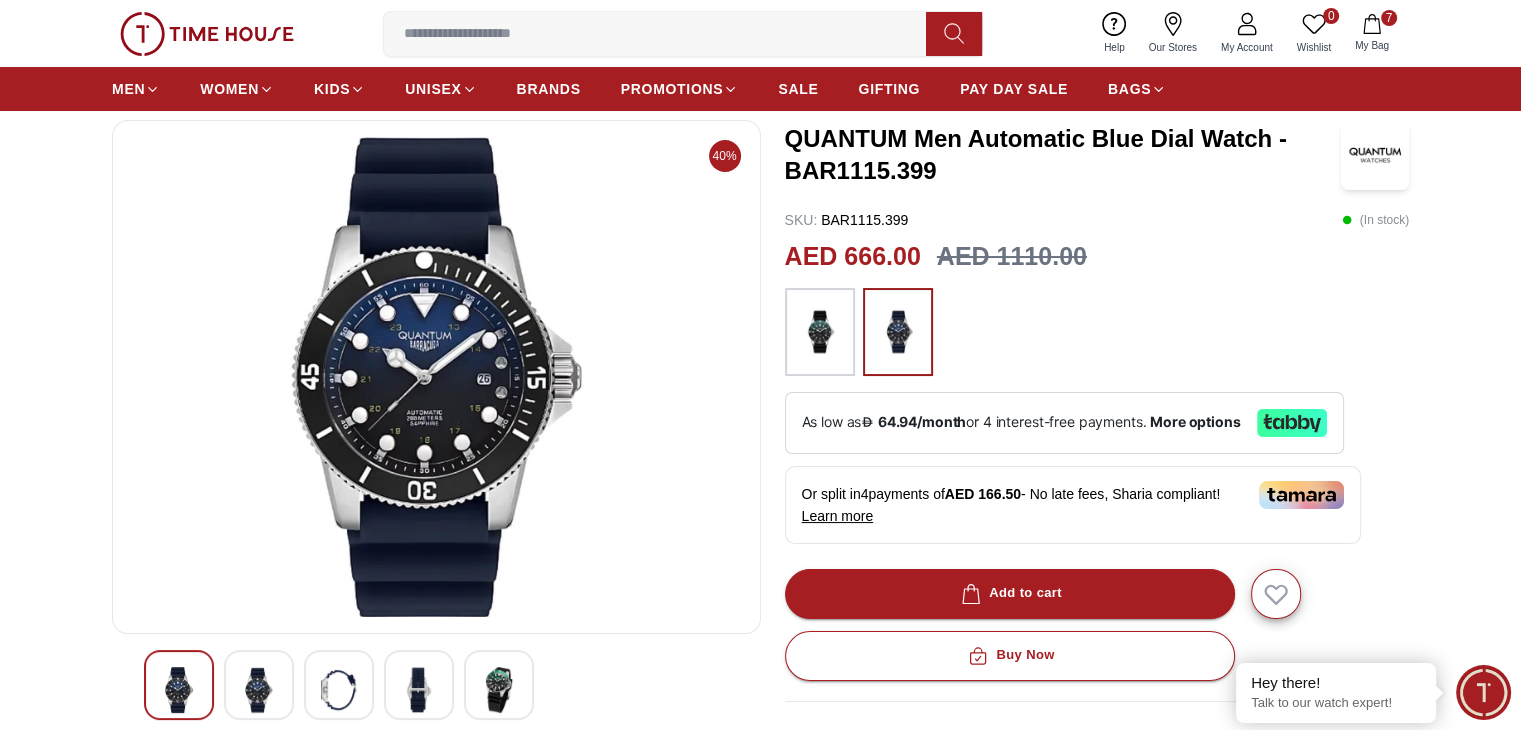 click at bounding box center [436, 377] 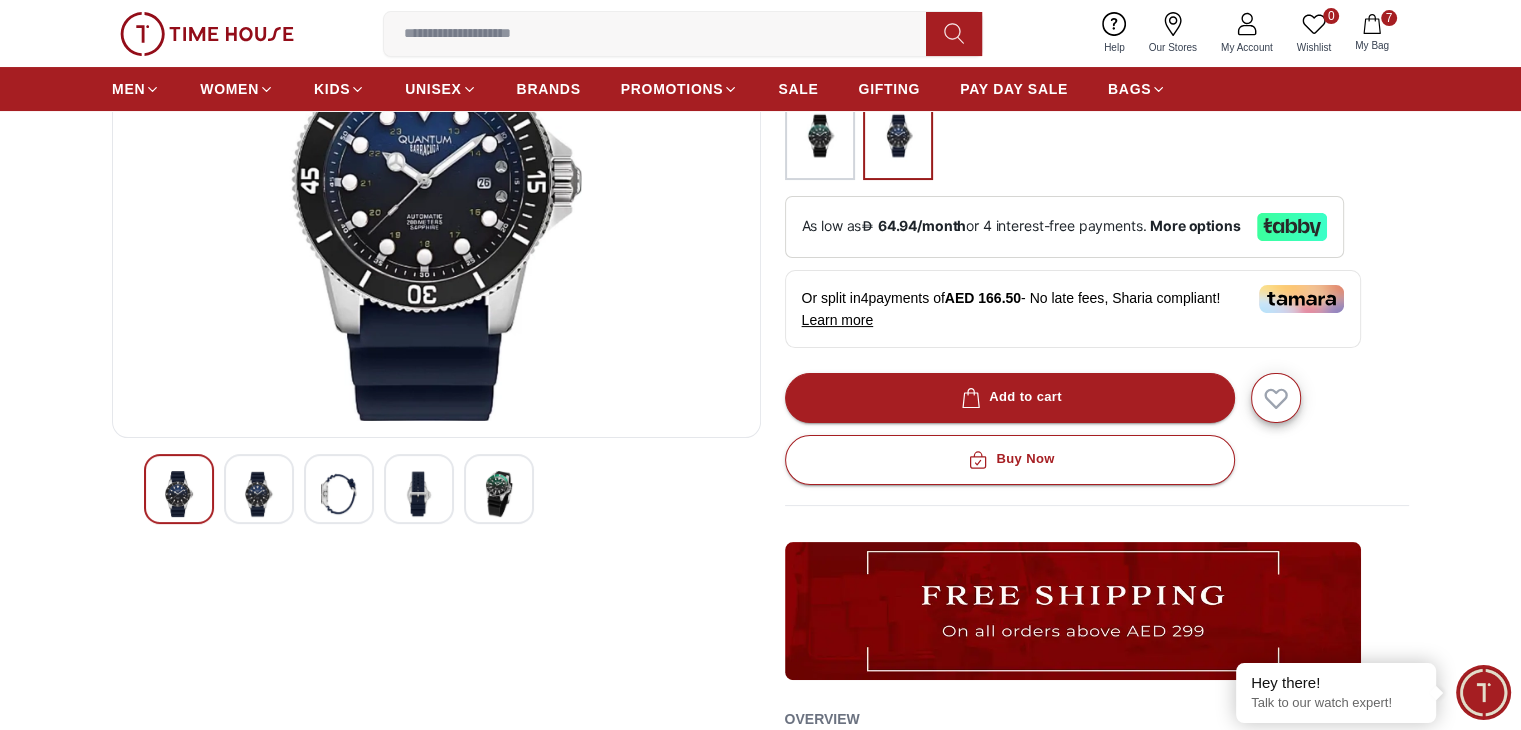 scroll, scrollTop: 300, scrollLeft: 0, axis: vertical 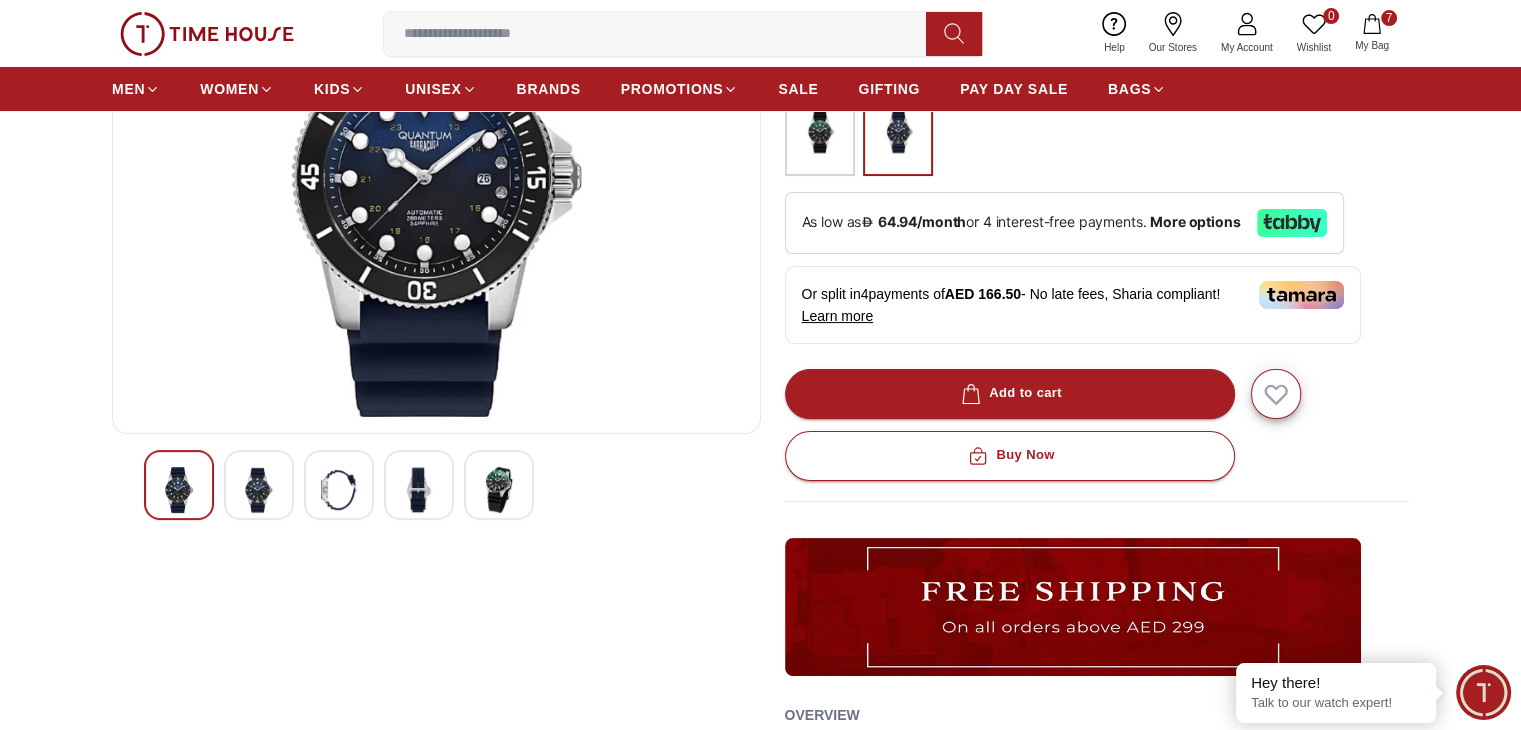 click at bounding box center [436, 177] 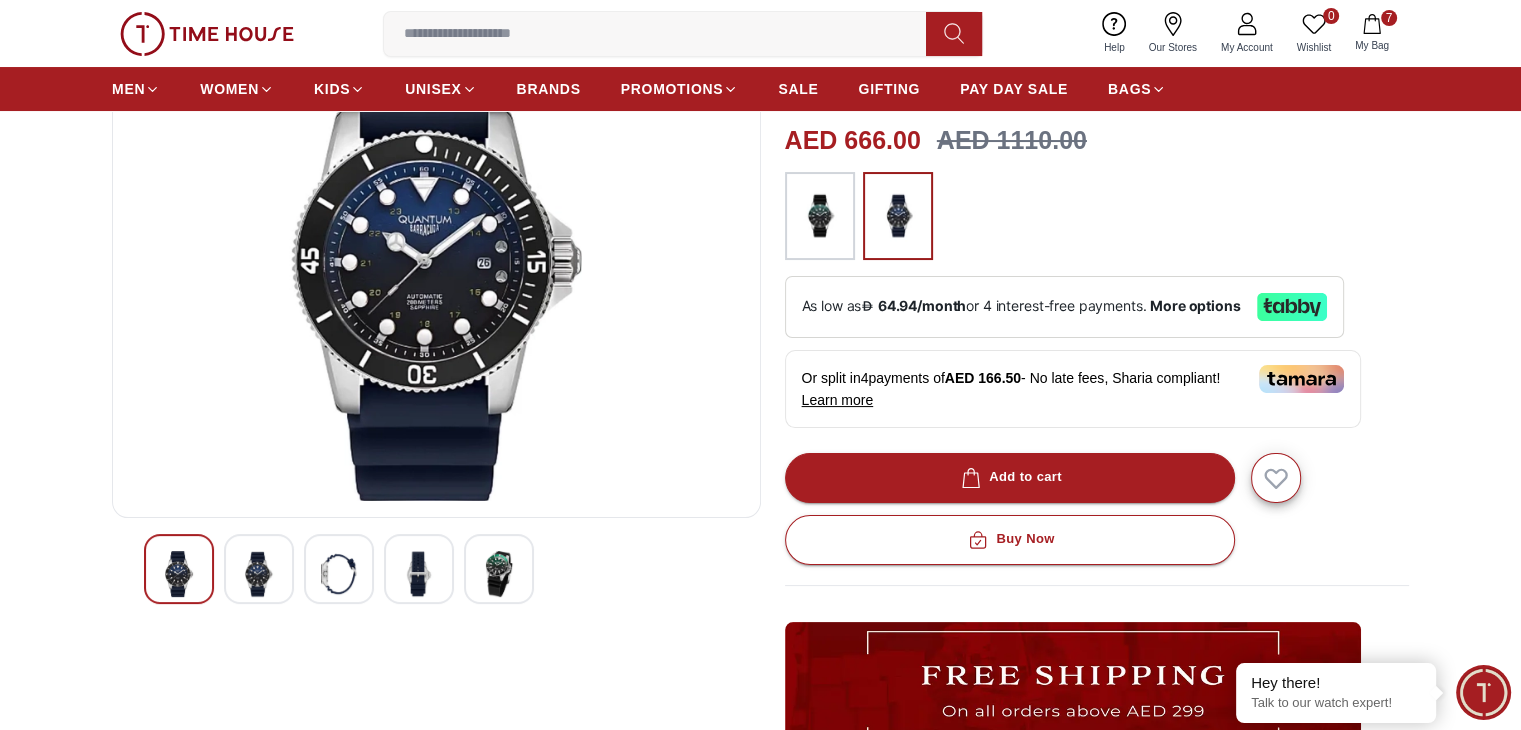 scroll, scrollTop: 100, scrollLeft: 0, axis: vertical 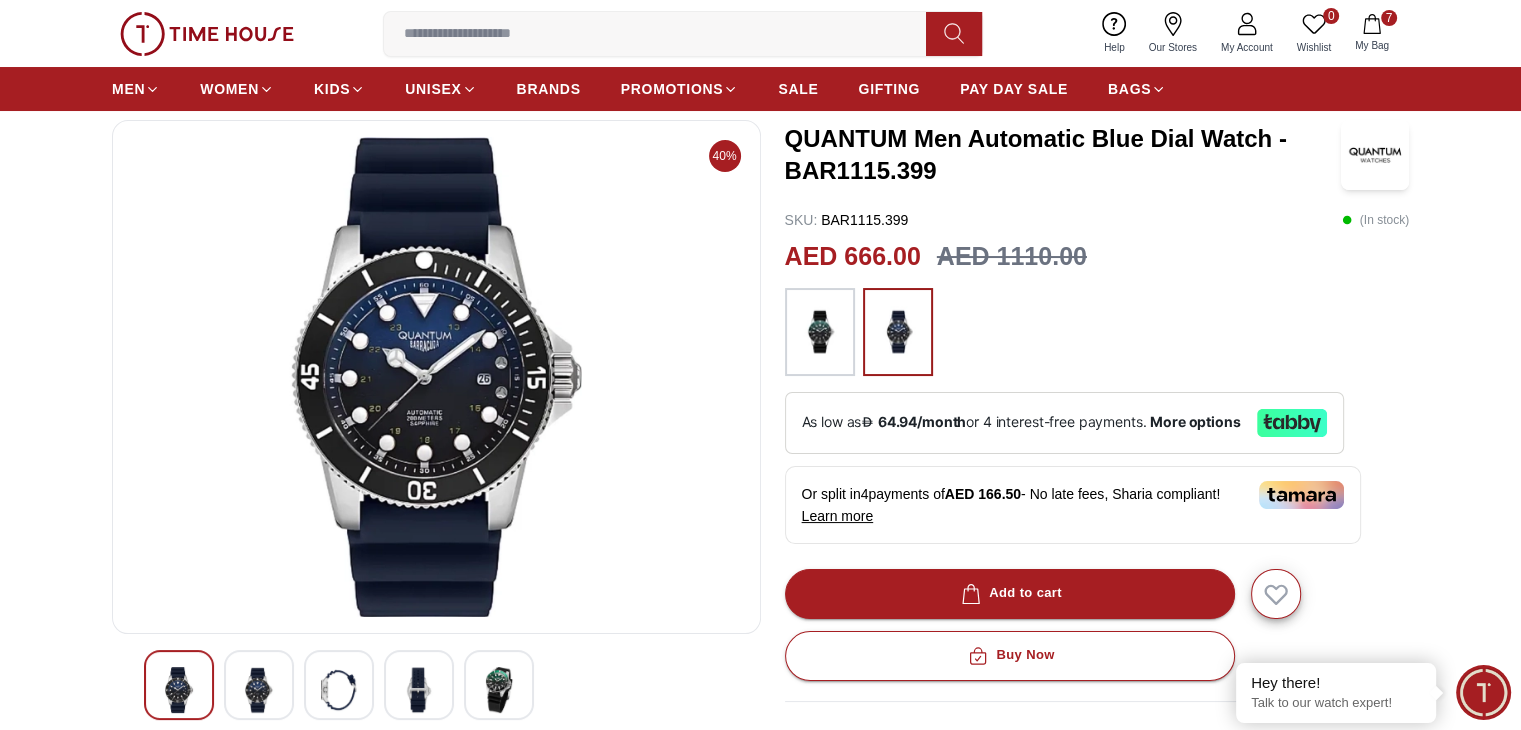 click at bounding box center (436, 377) 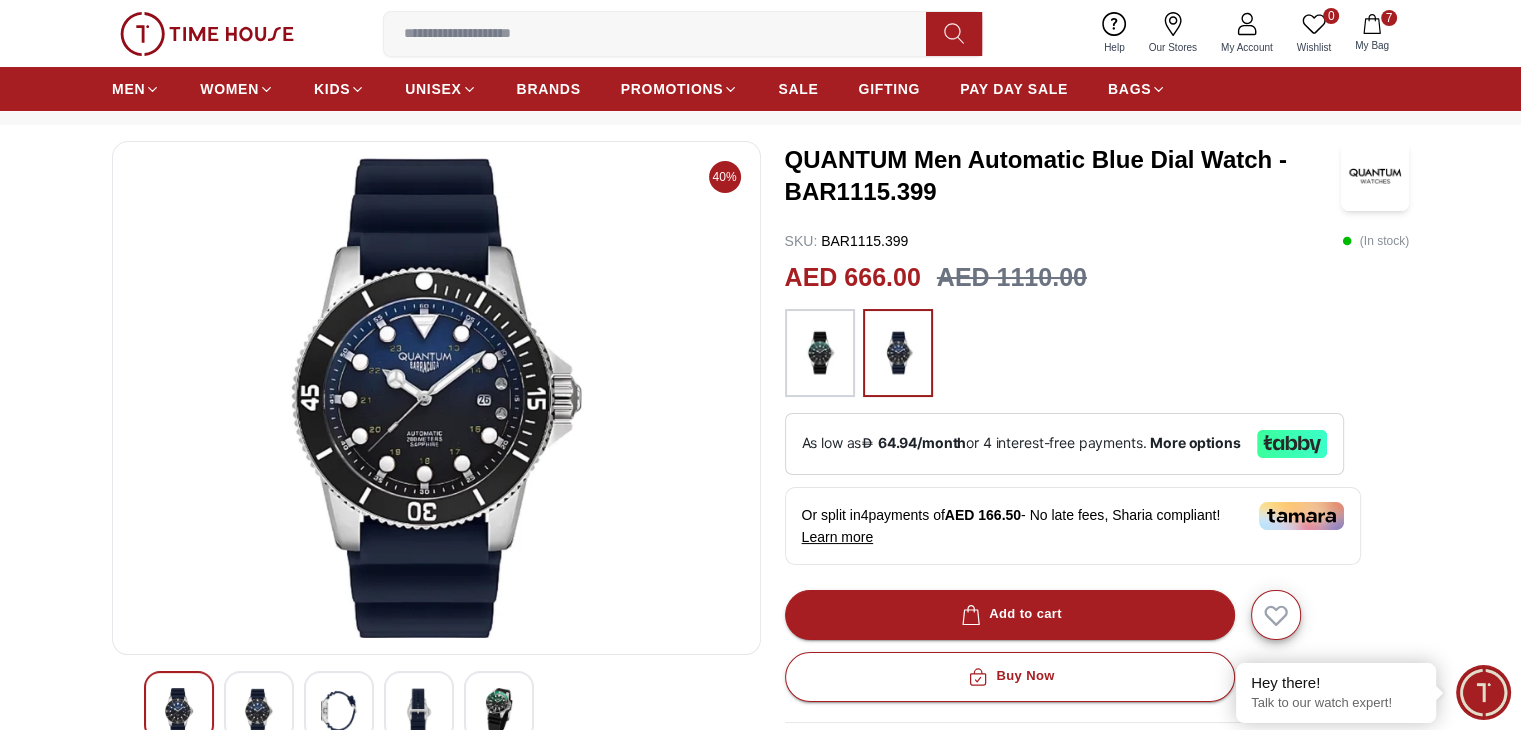 scroll, scrollTop: 200, scrollLeft: 0, axis: vertical 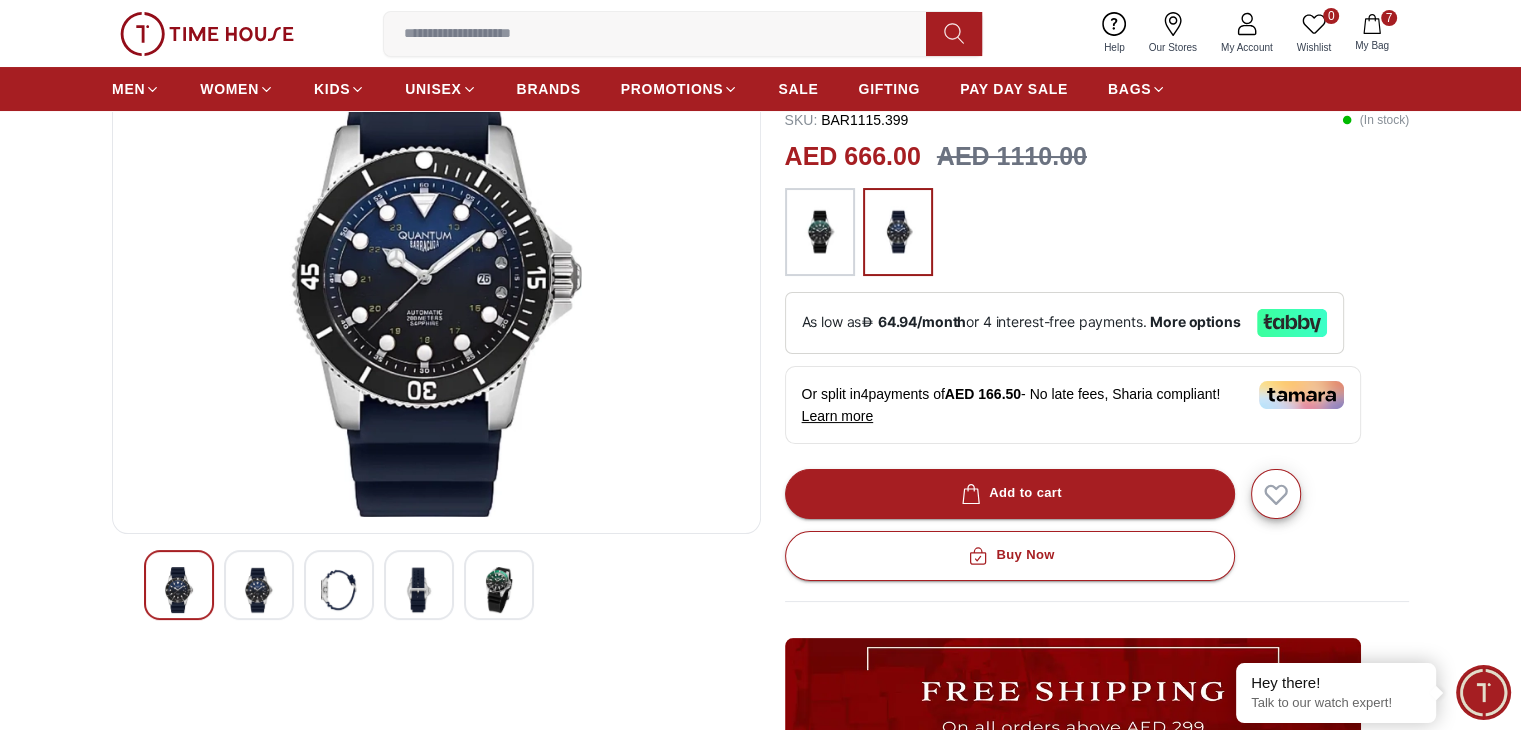 click at bounding box center (259, 590) 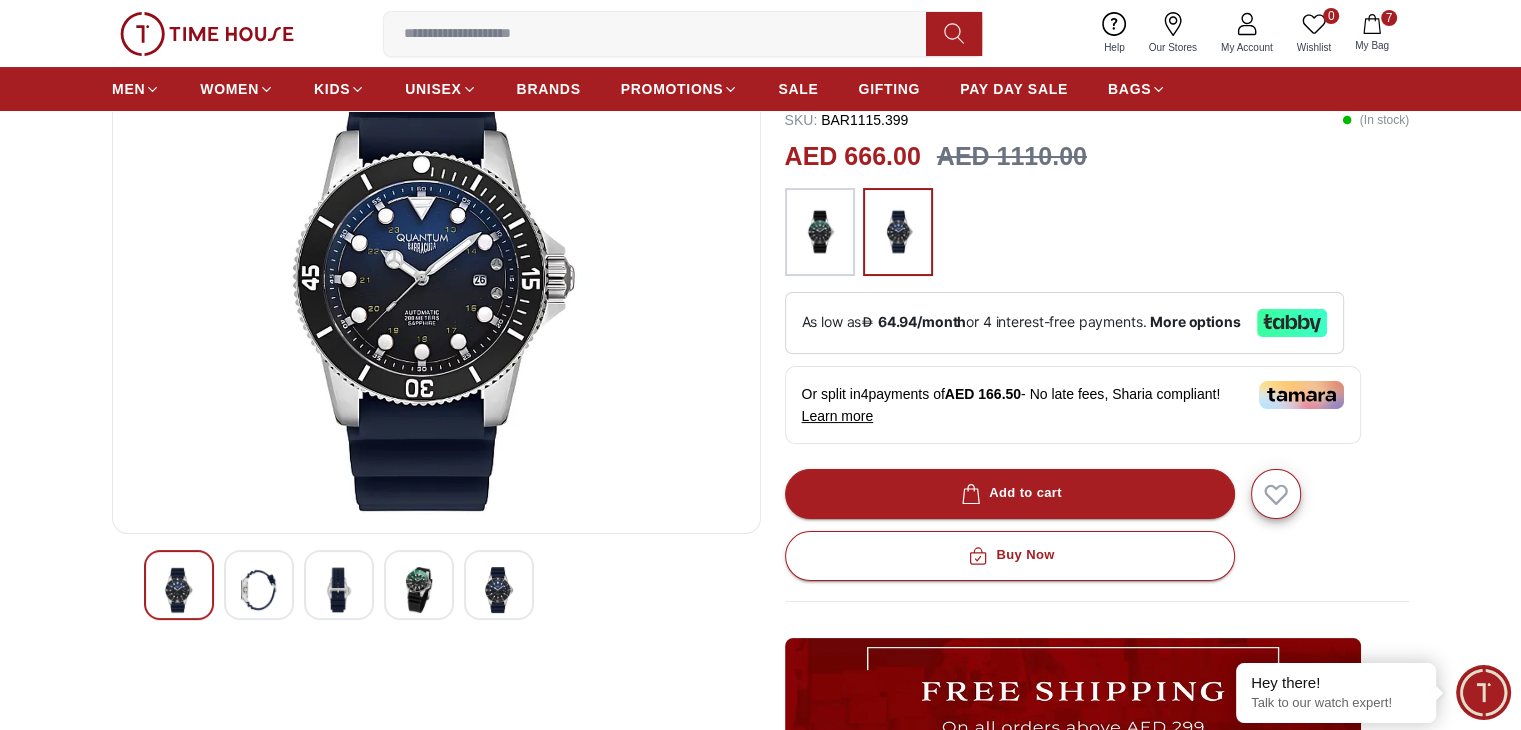 click at bounding box center (259, 590) 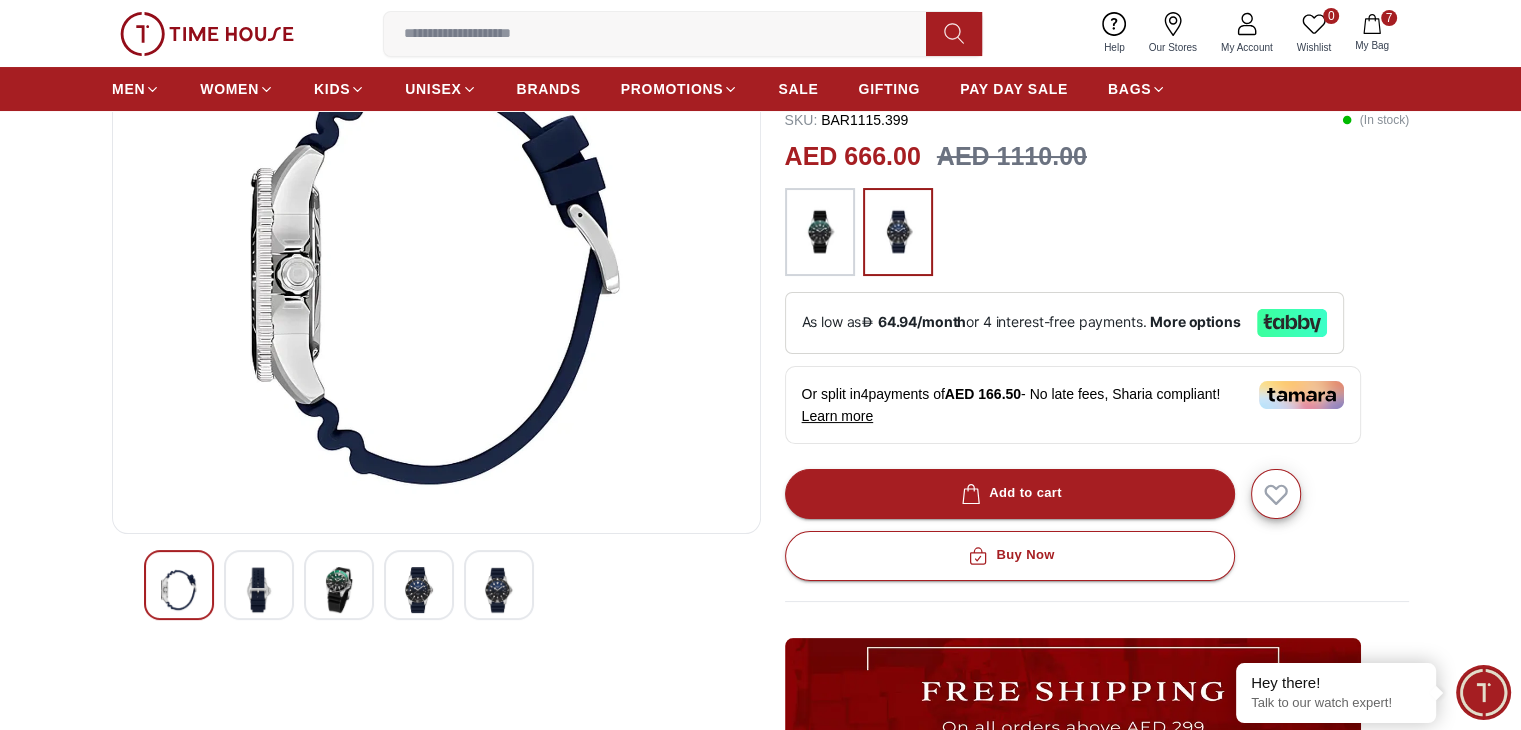 click at bounding box center (339, 590) 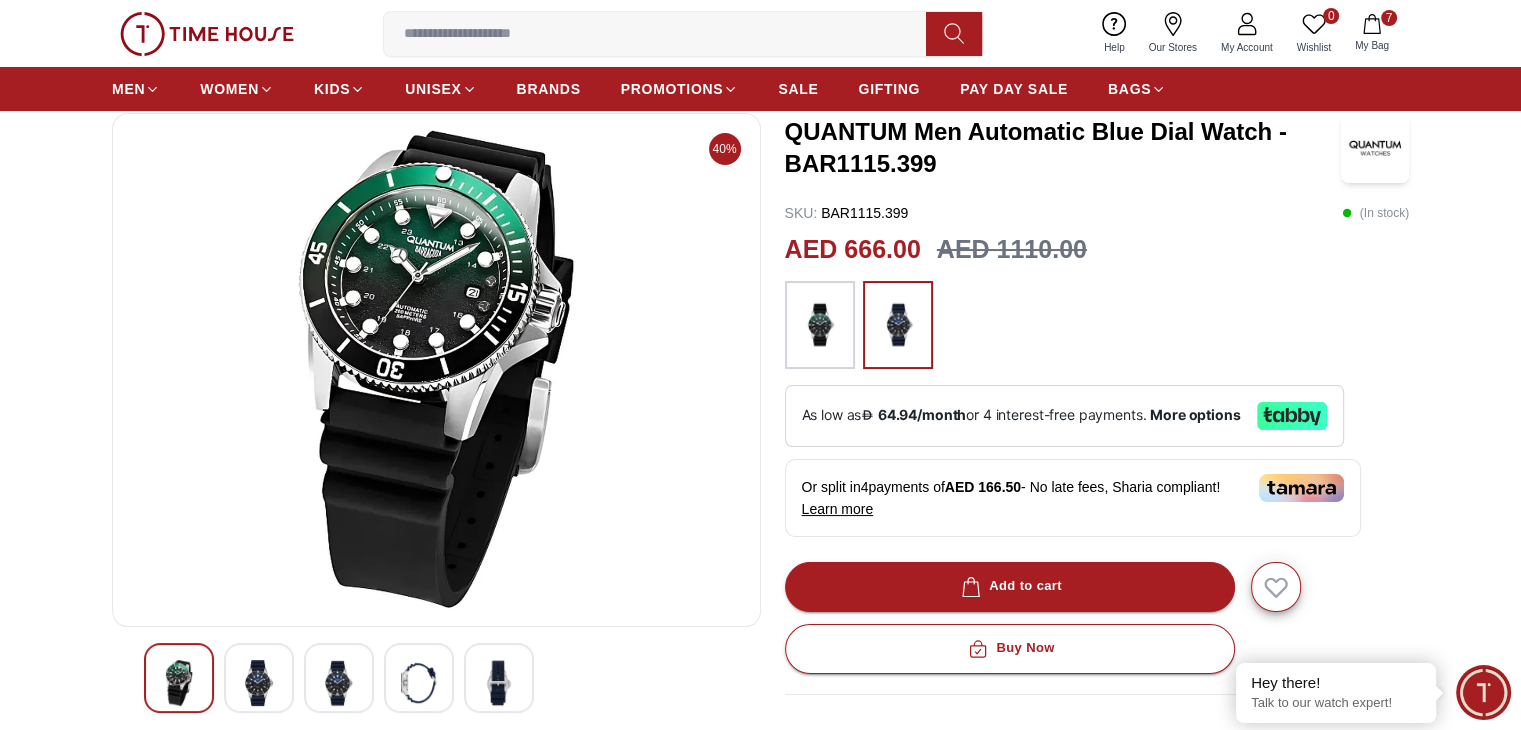 scroll, scrollTop: 100, scrollLeft: 0, axis: vertical 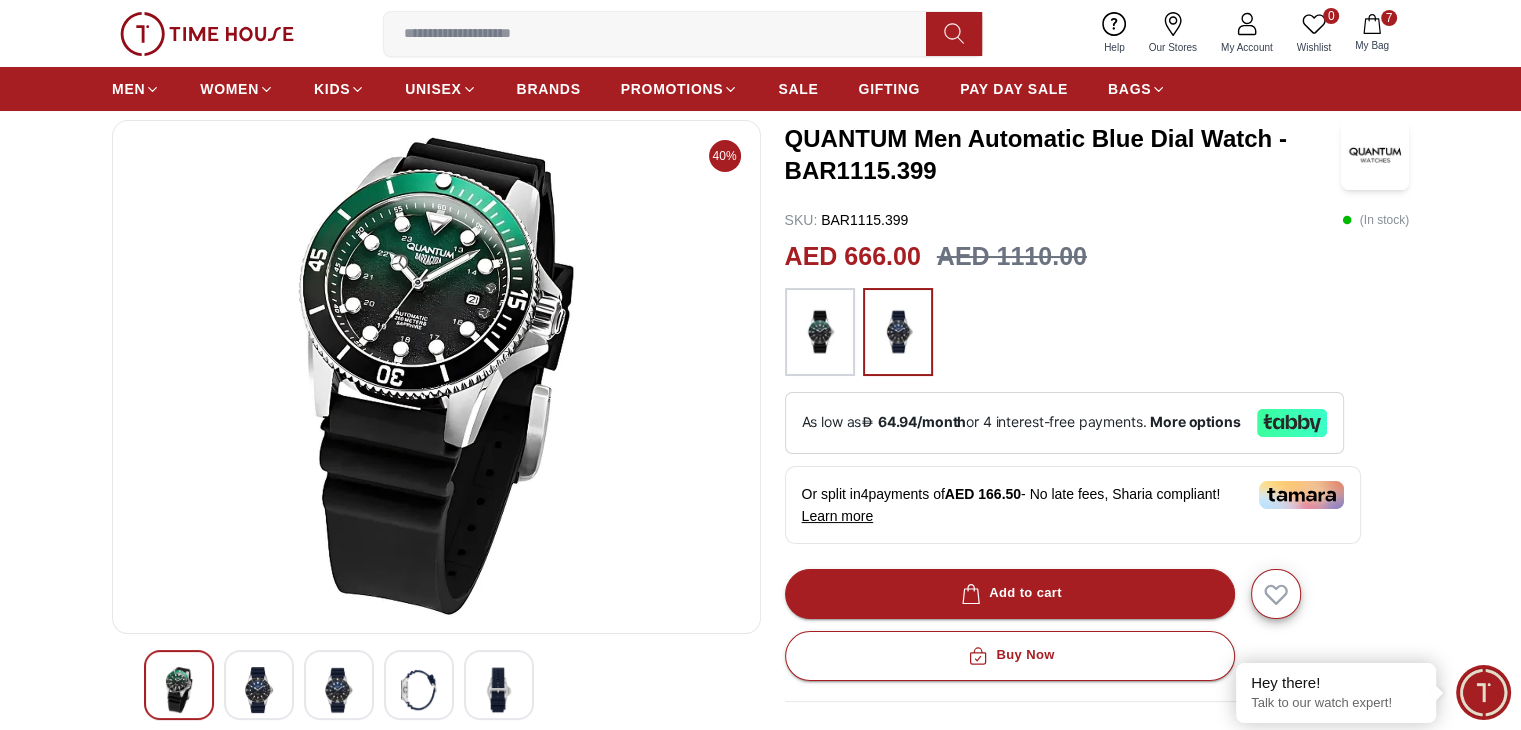 click at bounding box center [419, 690] 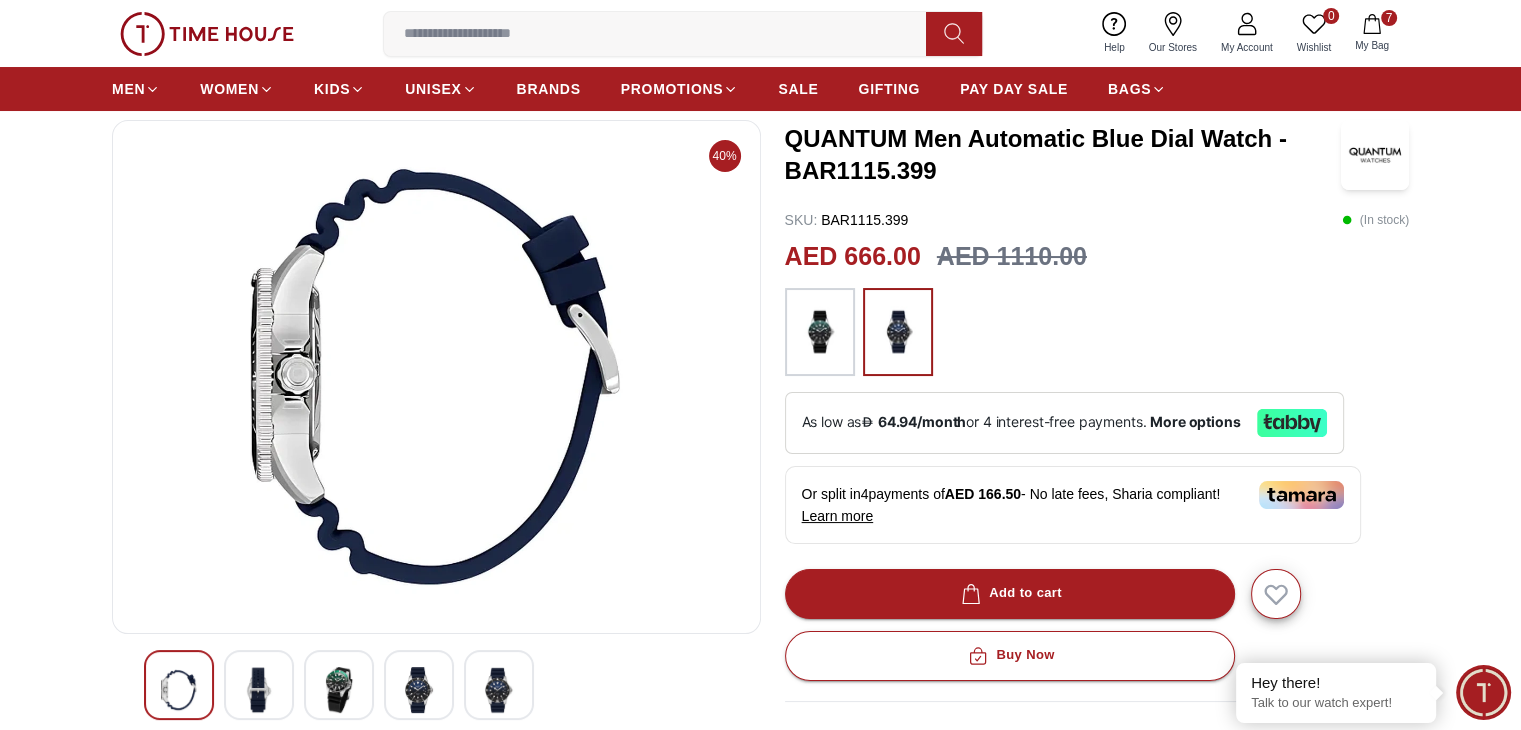 click at bounding box center [499, 685] 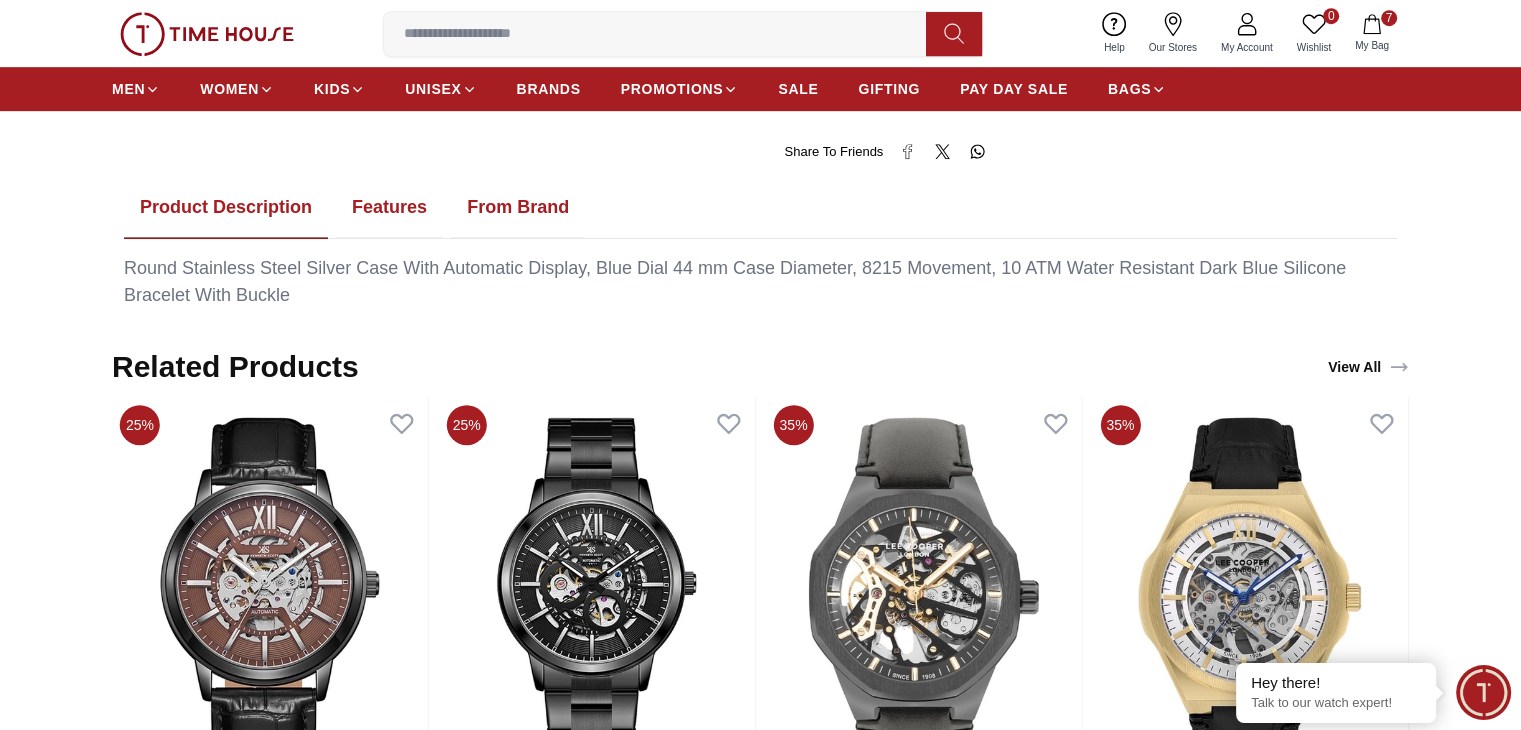 scroll, scrollTop: 1100, scrollLeft: 0, axis: vertical 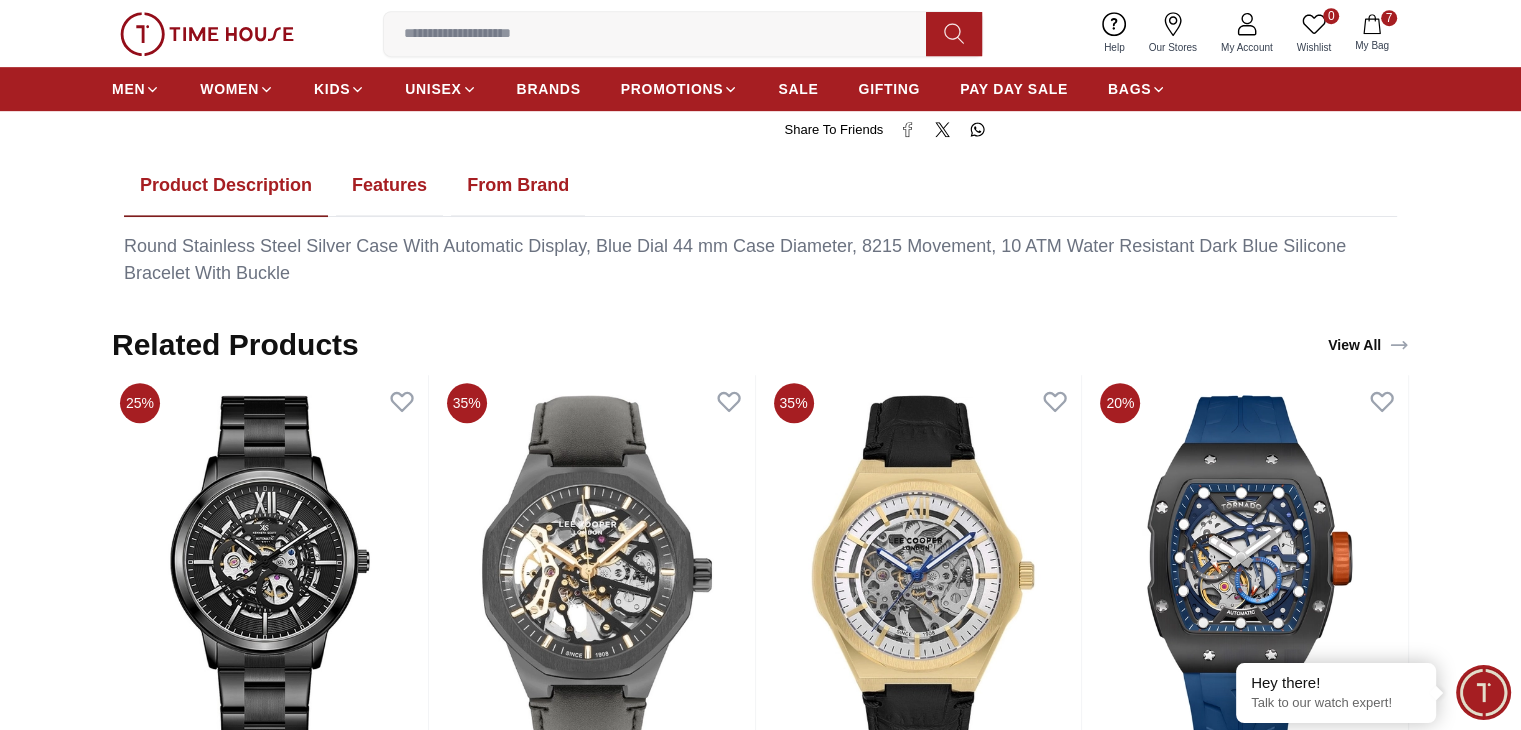 click on "Features" at bounding box center [389, 186] 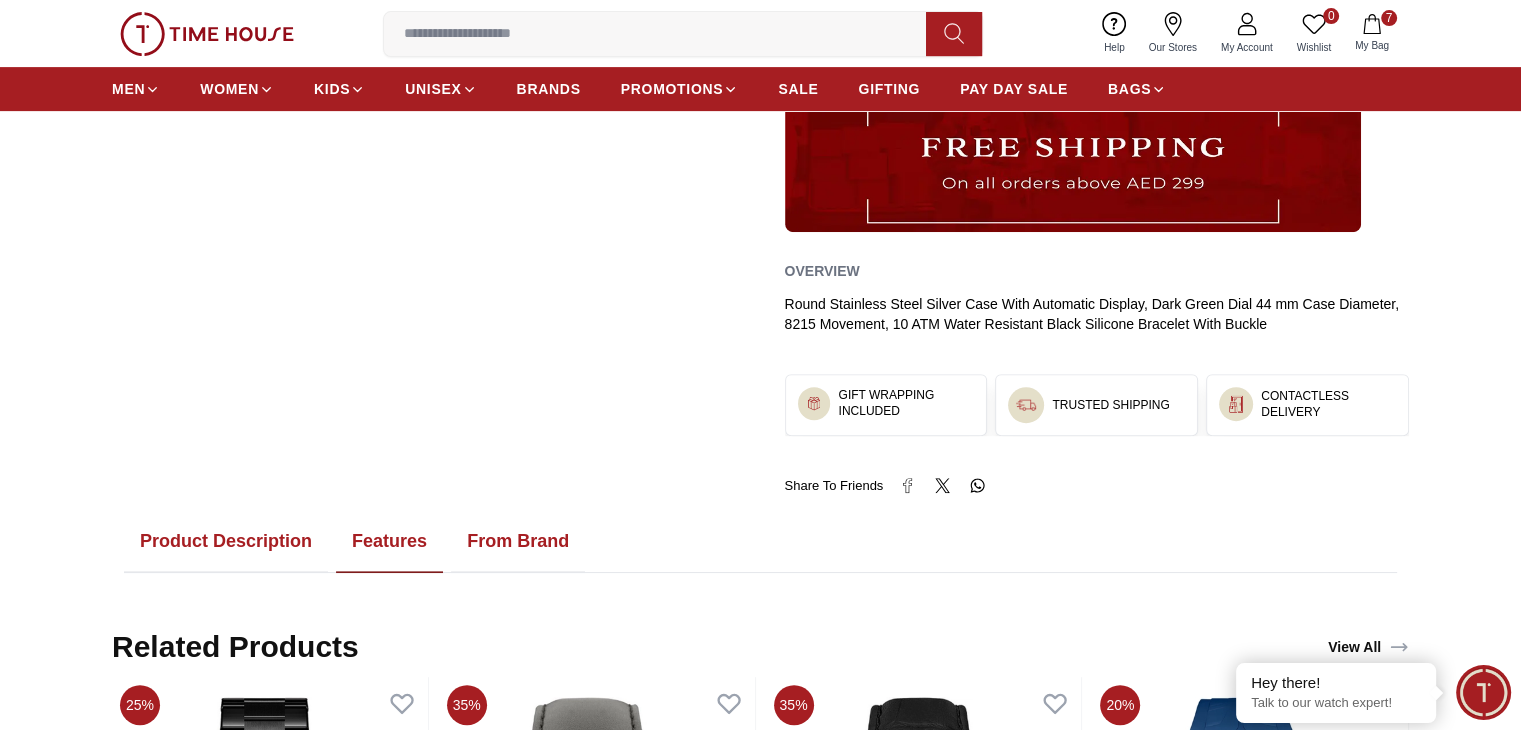 scroll, scrollTop: 870, scrollLeft: 0, axis: vertical 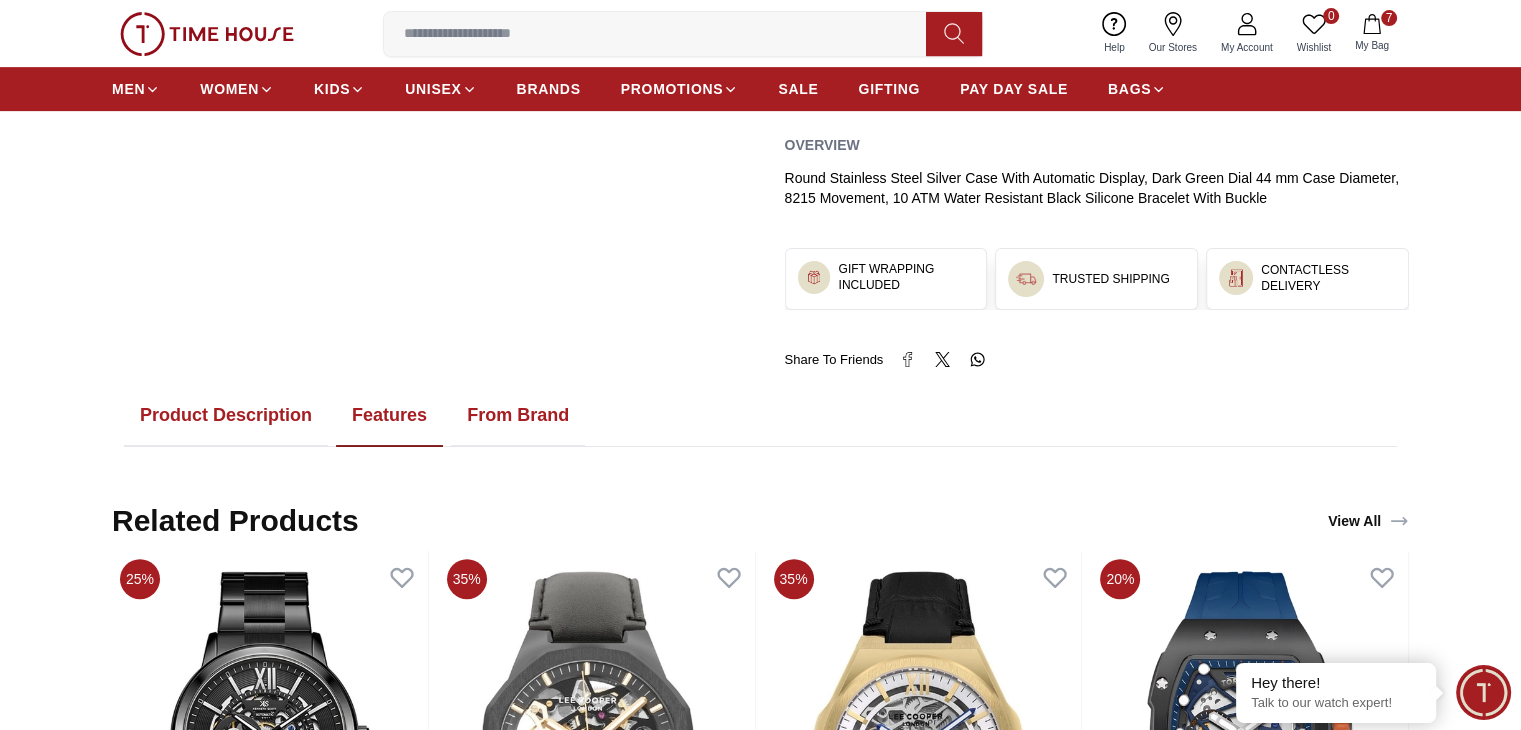 click on "From Brand" at bounding box center (518, 416) 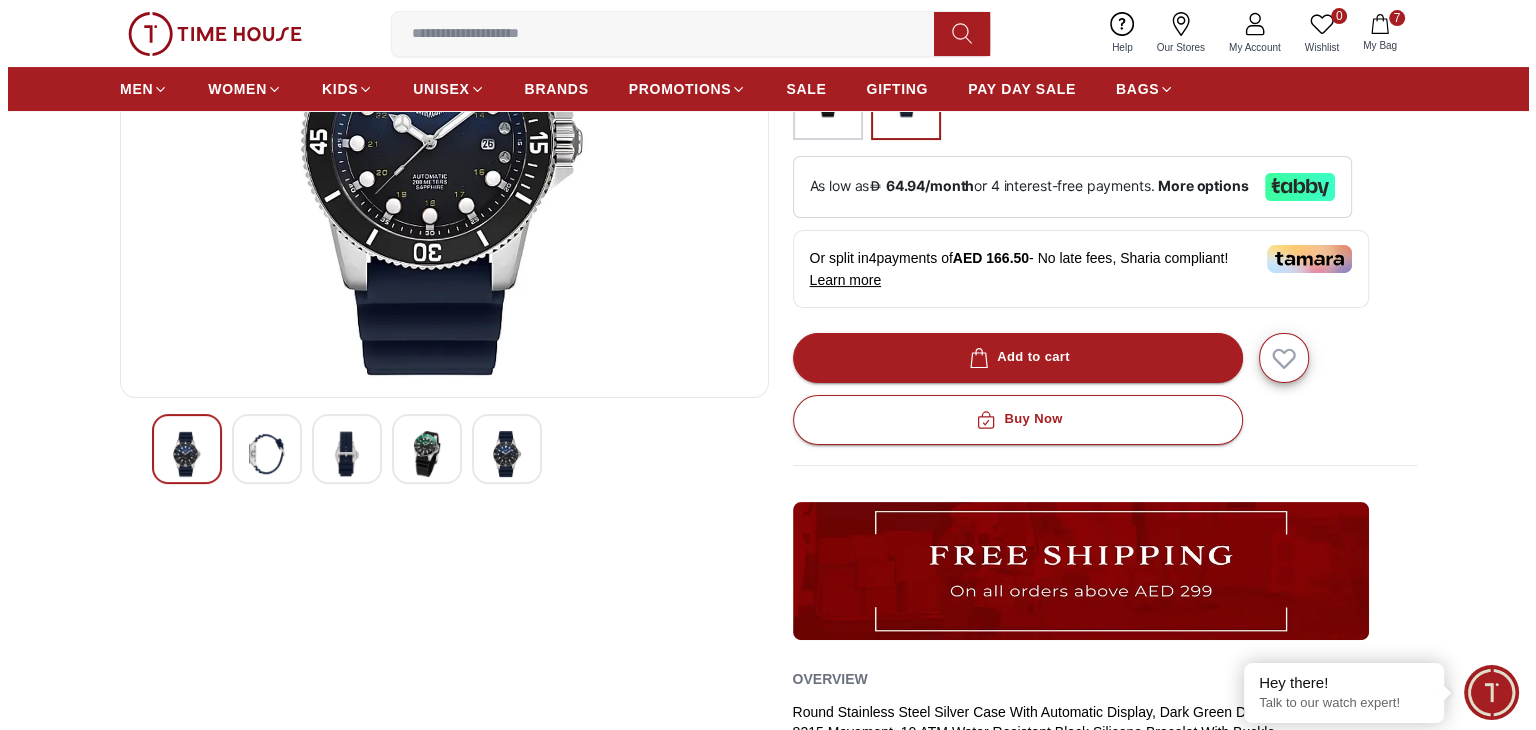 scroll, scrollTop: 70, scrollLeft: 0, axis: vertical 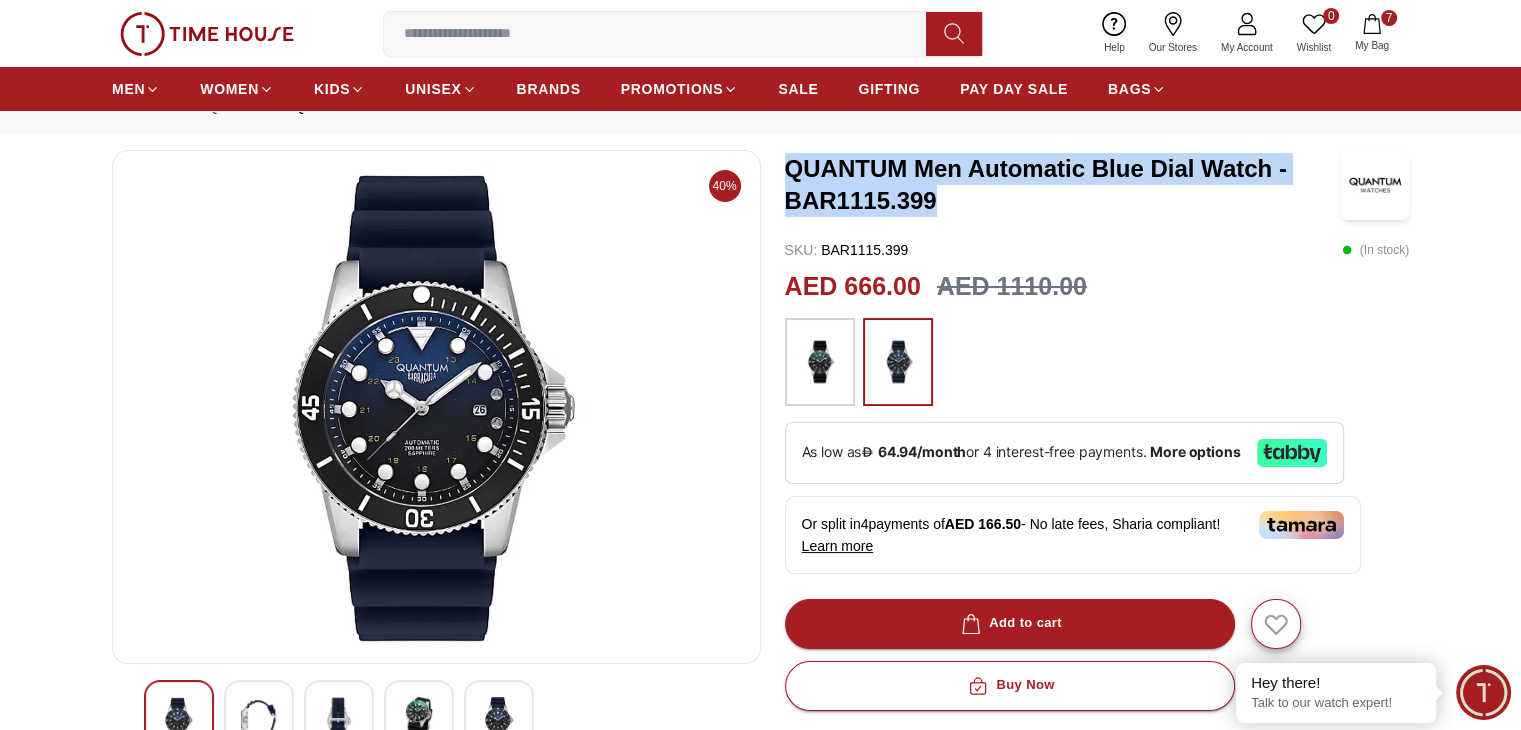 drag, startPoint x: 971, startPoint y: 201, endPoint x: 788, endPoint y: 168, distance: 185.9516 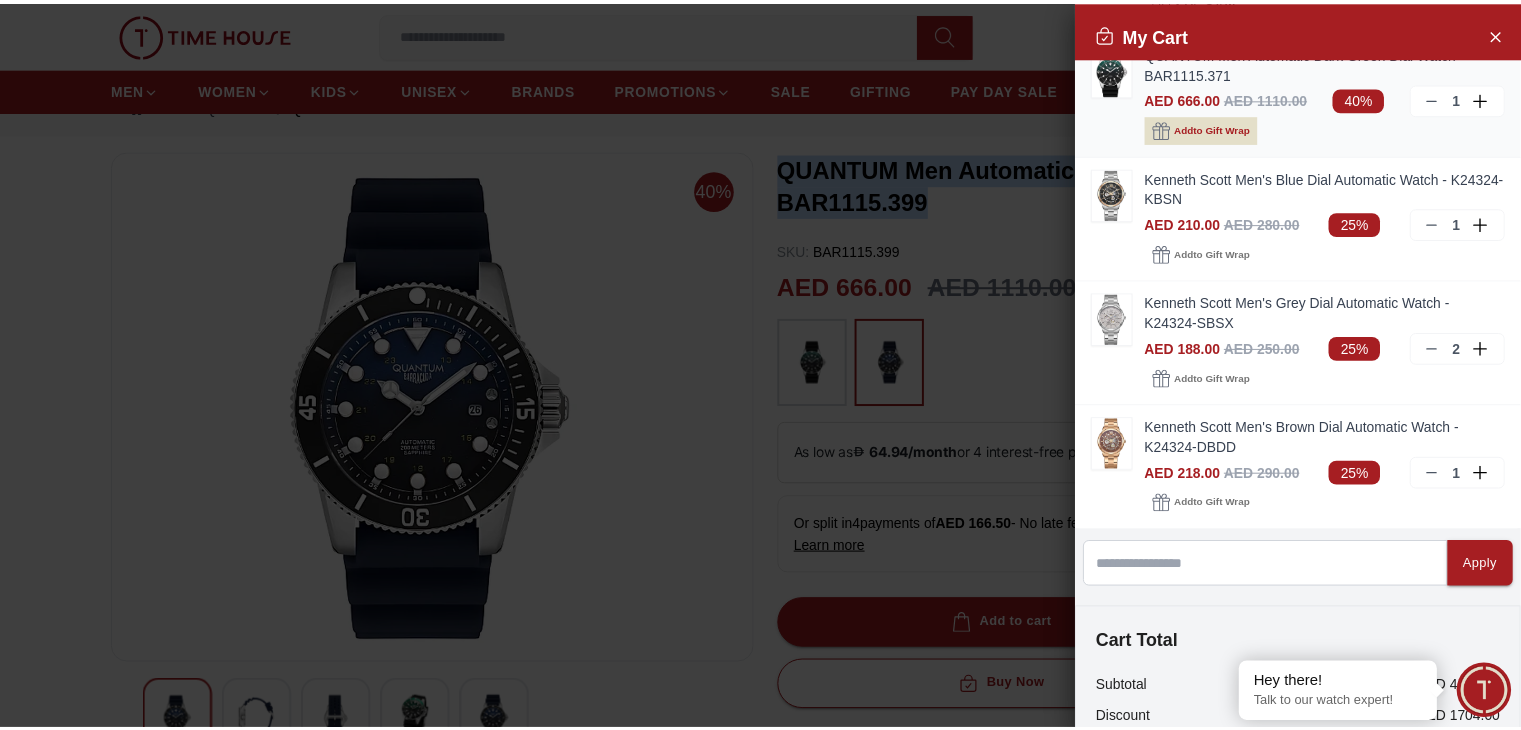 scroll, scrollTop: 300, scrollLeft: 0, axis: vertical 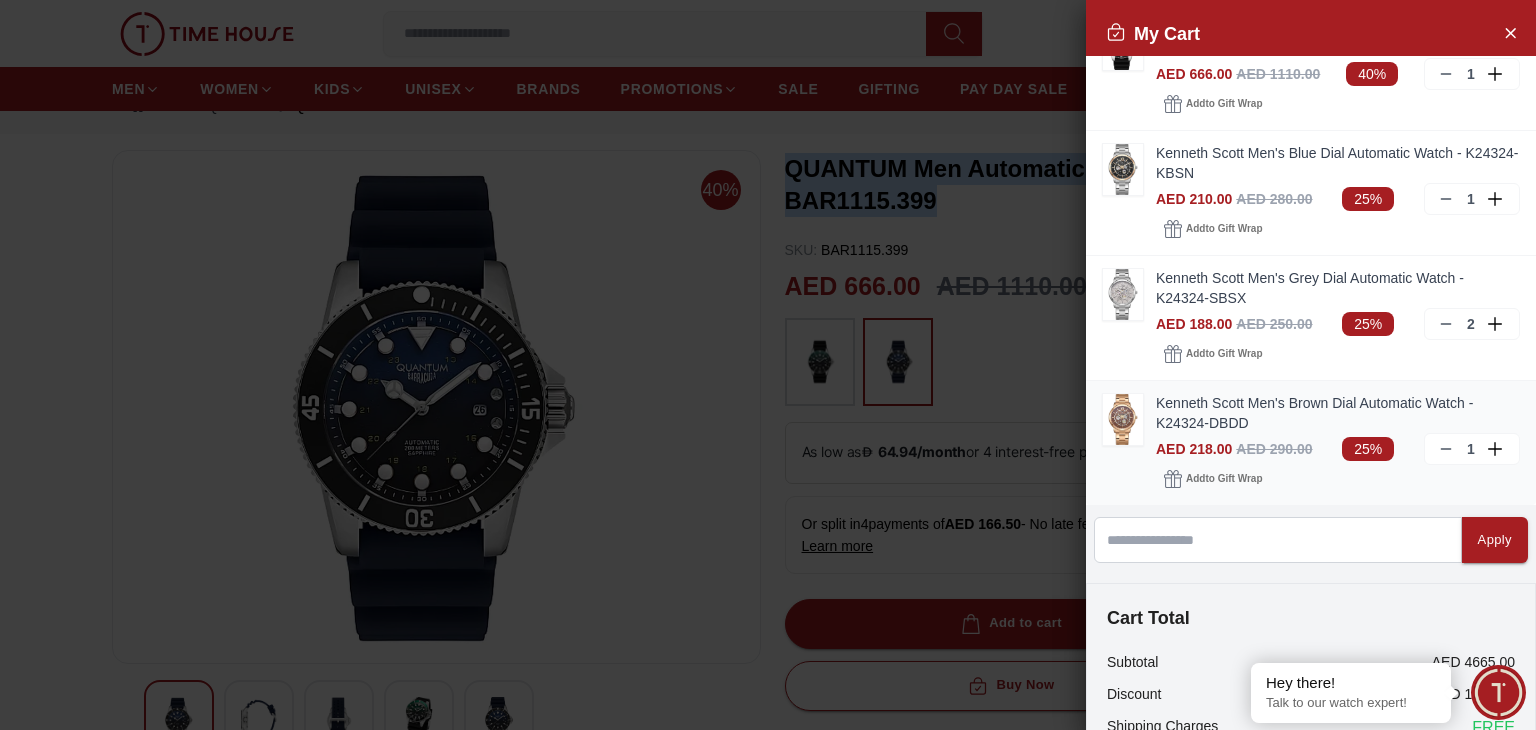 click at bounding box center (1123, 419) 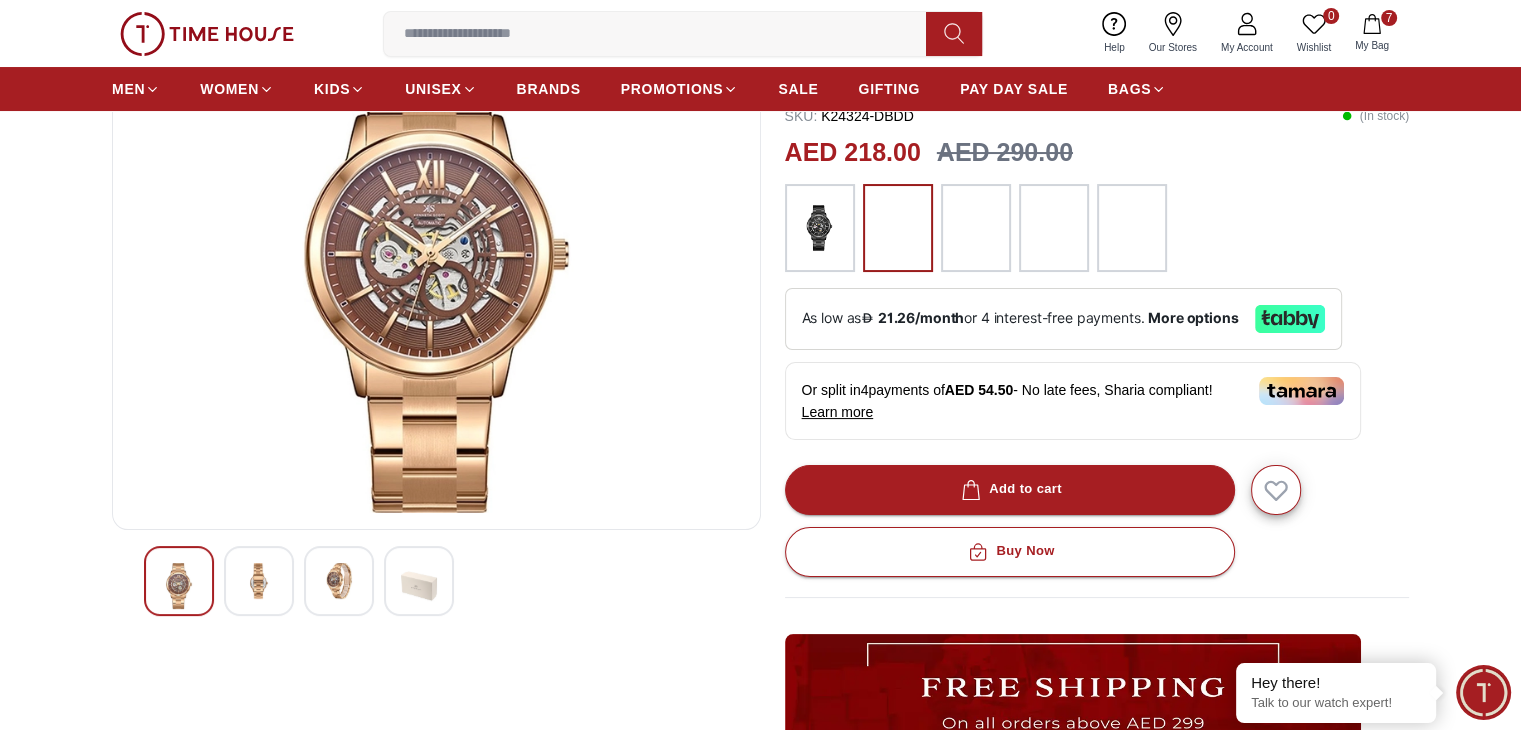 scroll, scrollTop: 170, scrollLeft: 0, axis: vertical 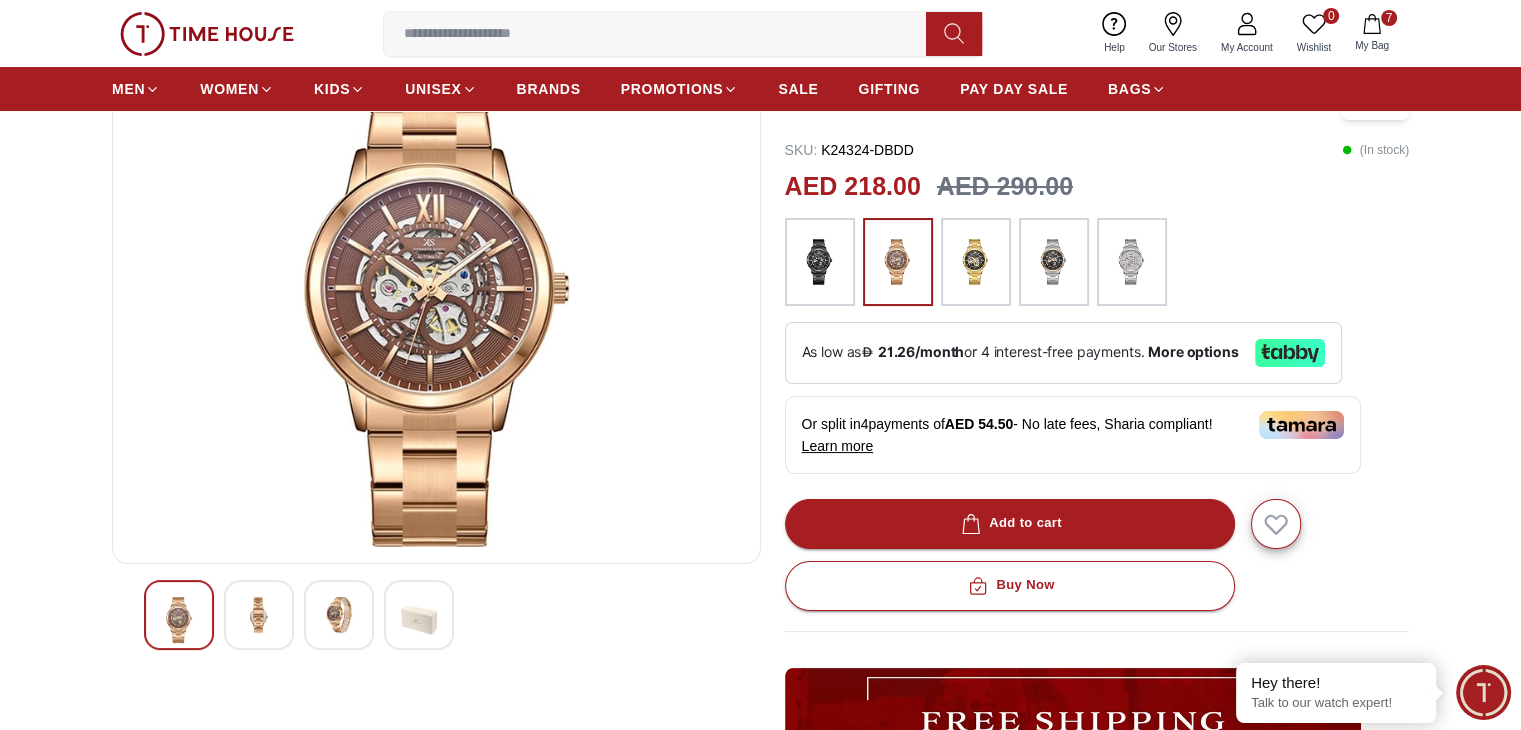 click at bounding box center (259, 615) 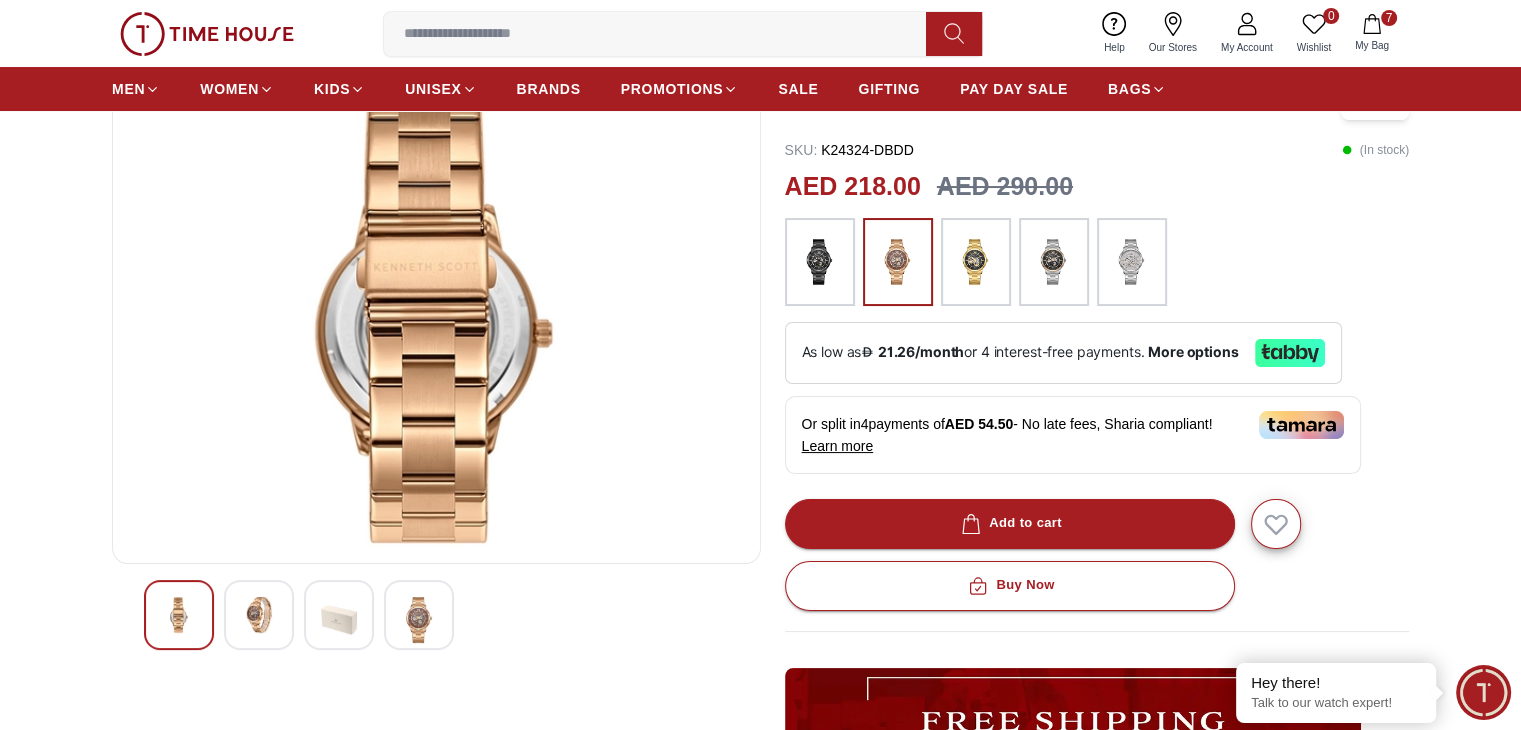 click at bounding box center [339, 615] 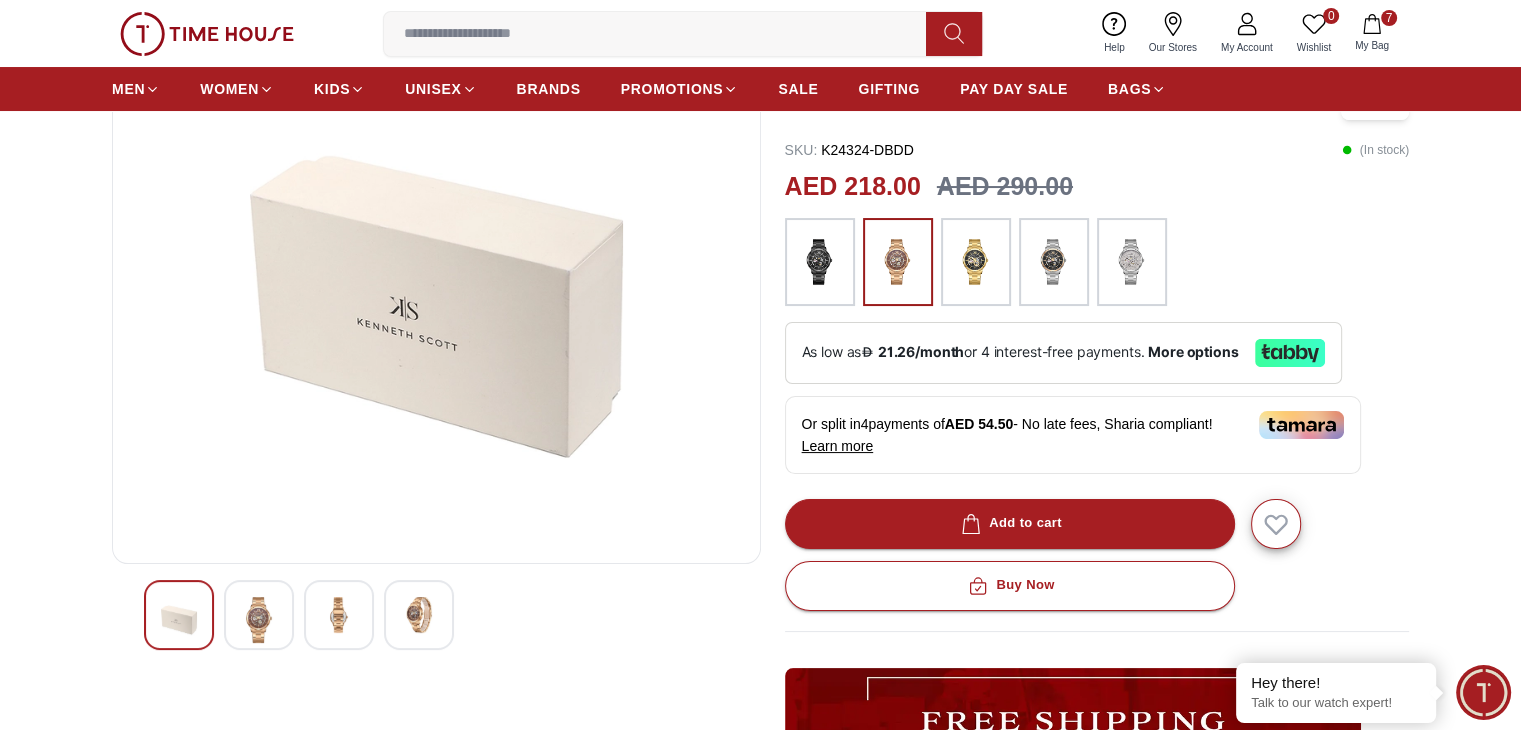 click at bounding box center [419, 615] 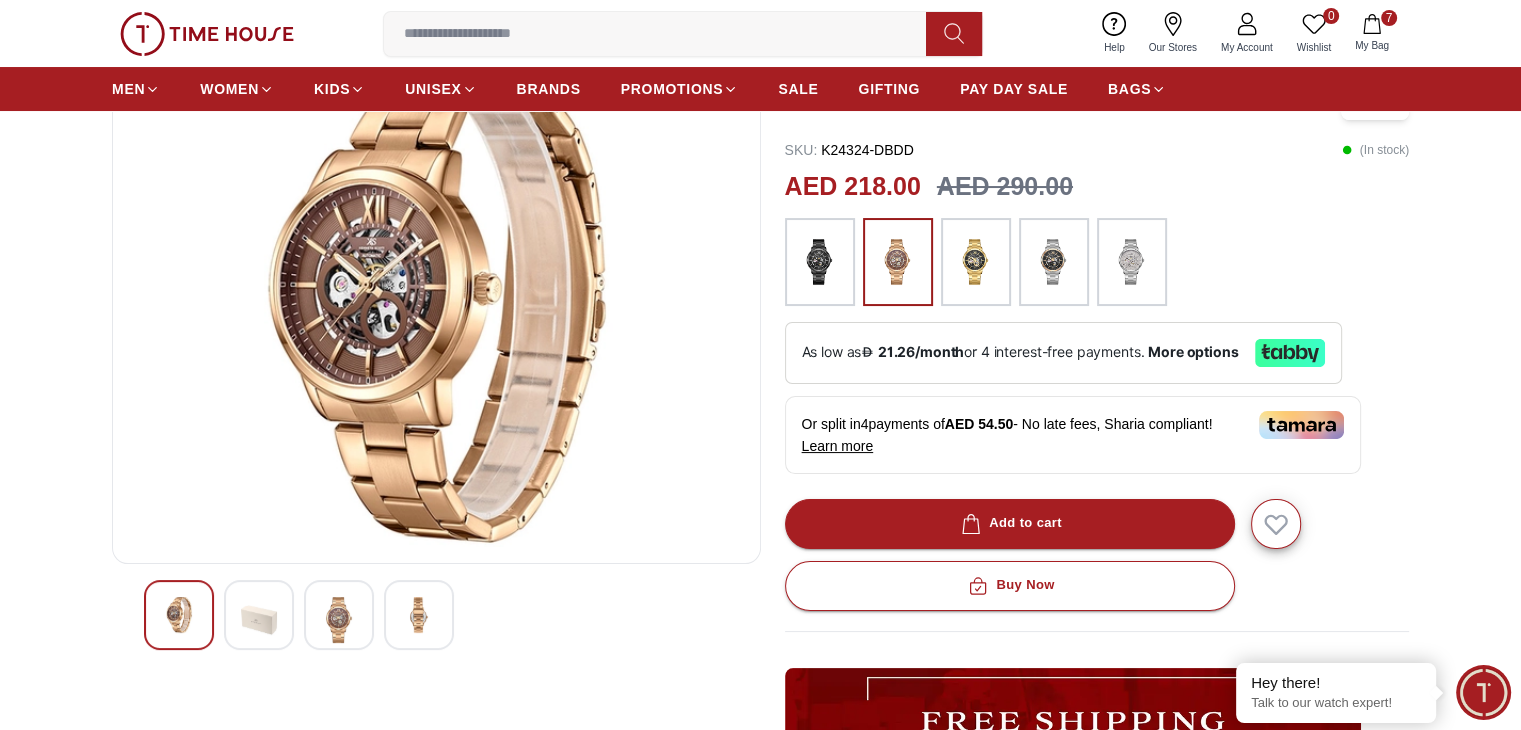 click at bounding box center [179, 615] 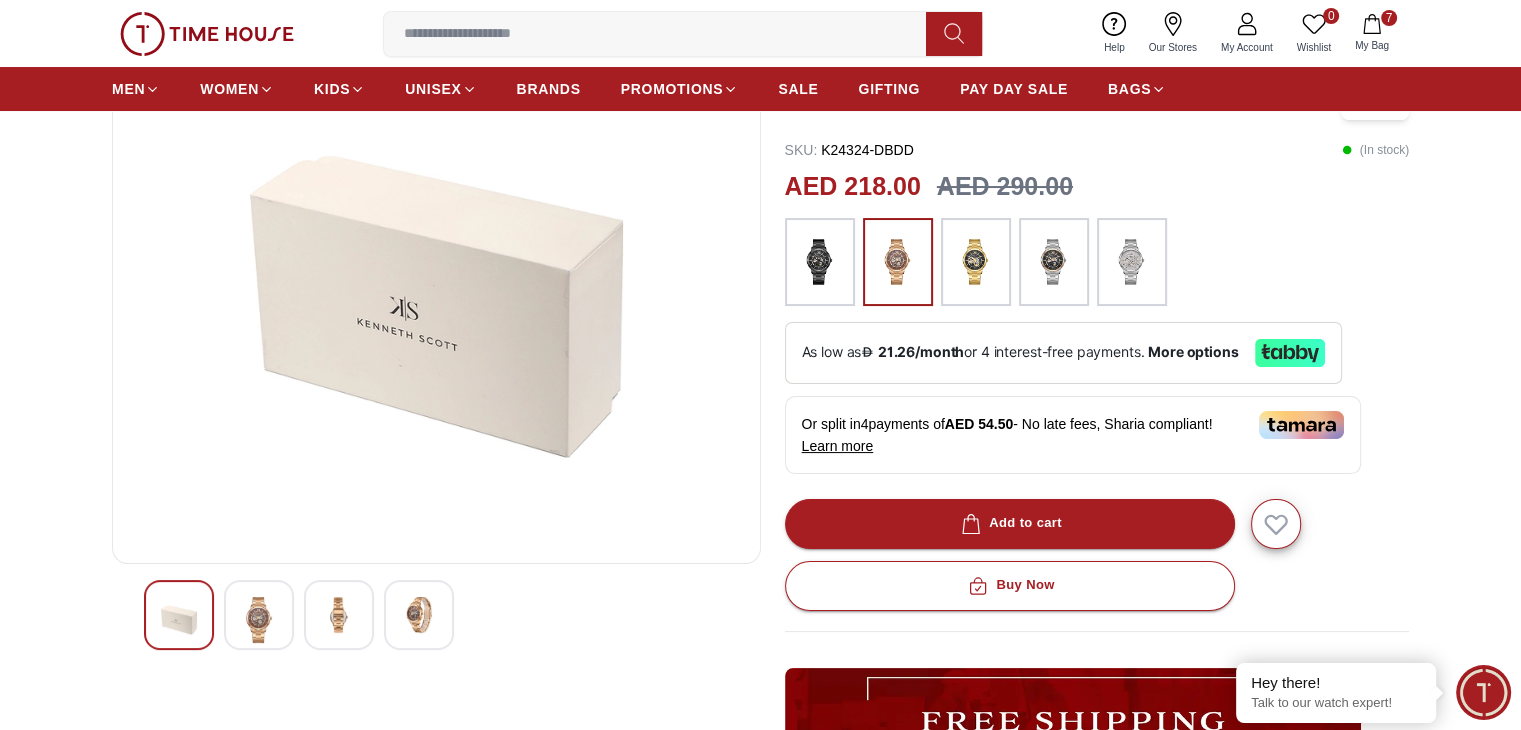click at bounding box center (339, 615) 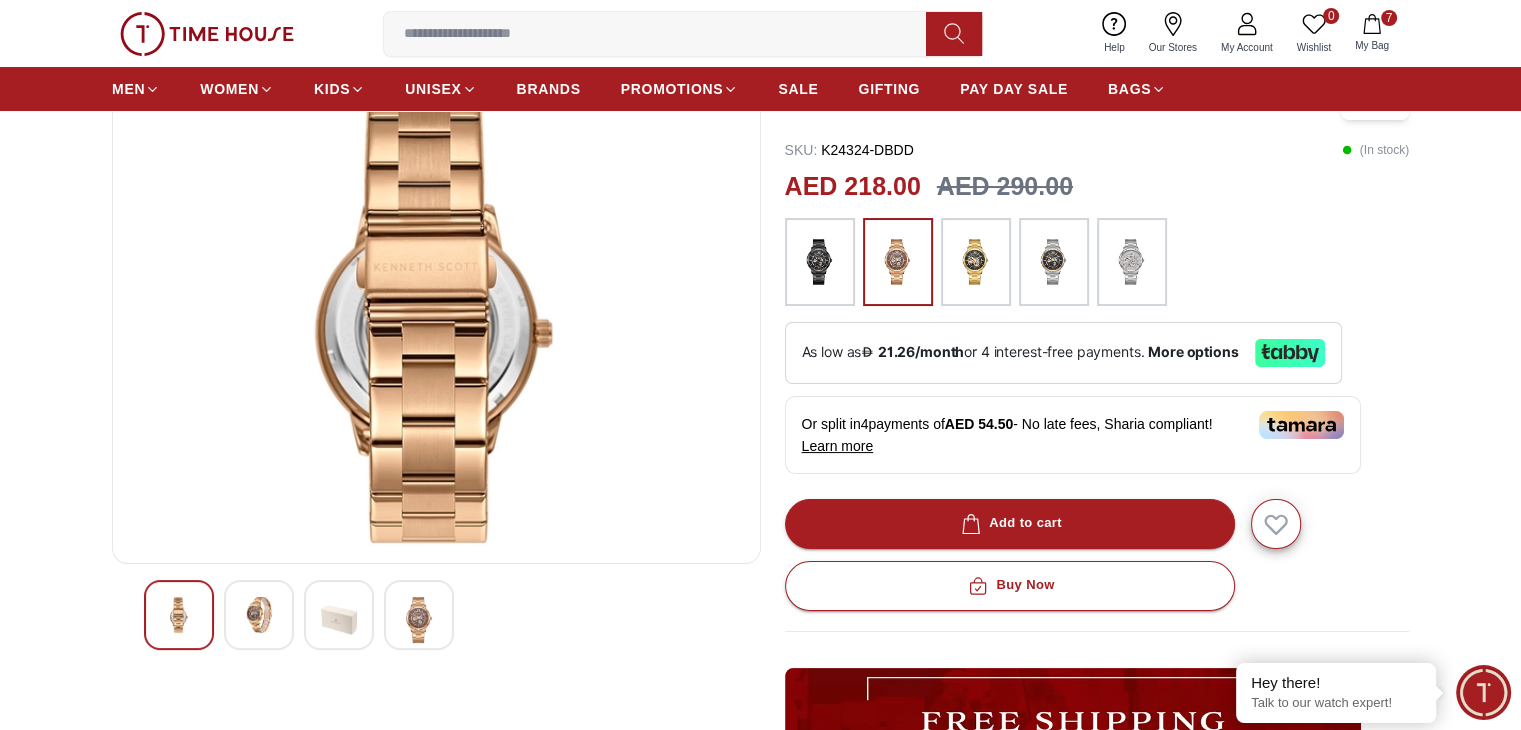 click at bounding box center (419, 620) 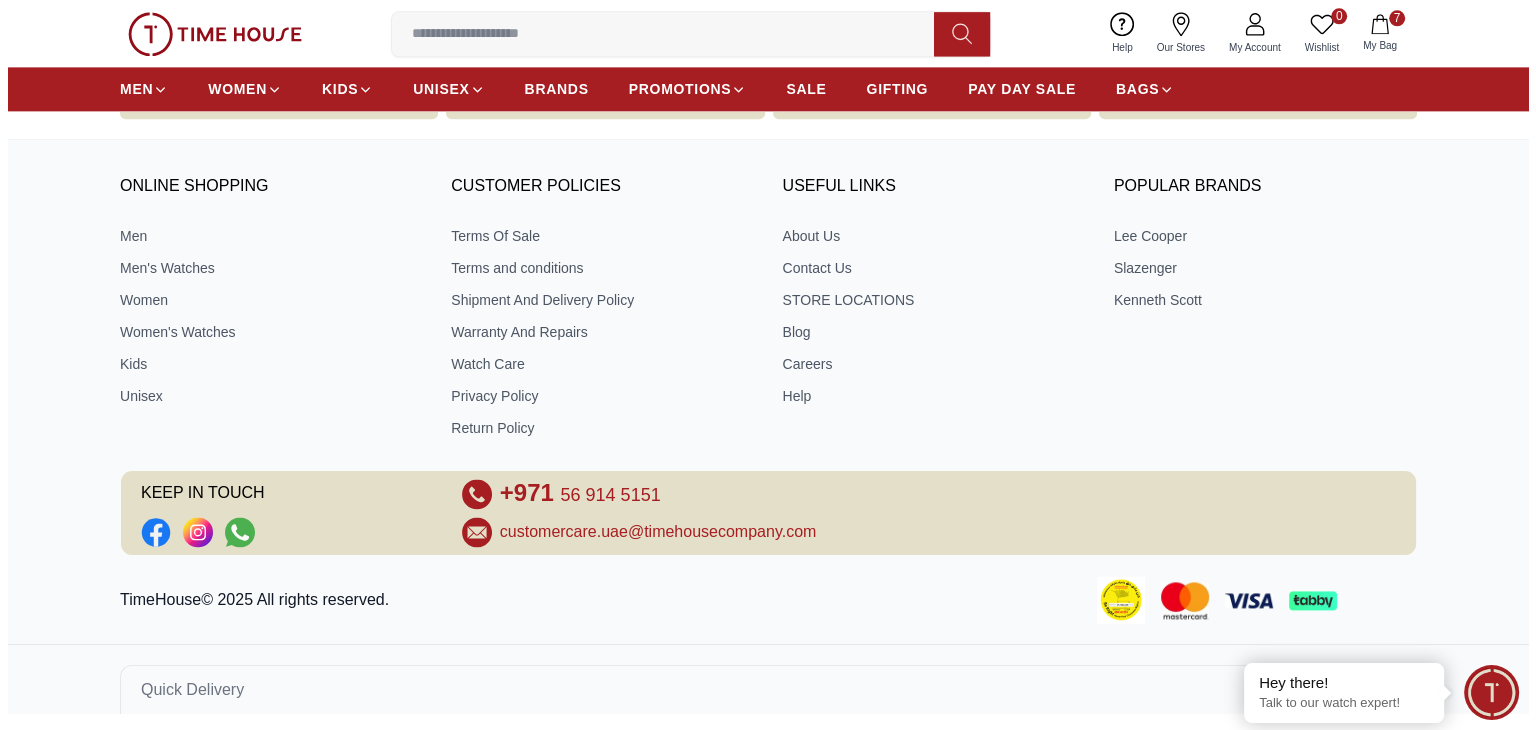scroll, scrollTop: 2744, scrollLeft: 0, axis: vertical 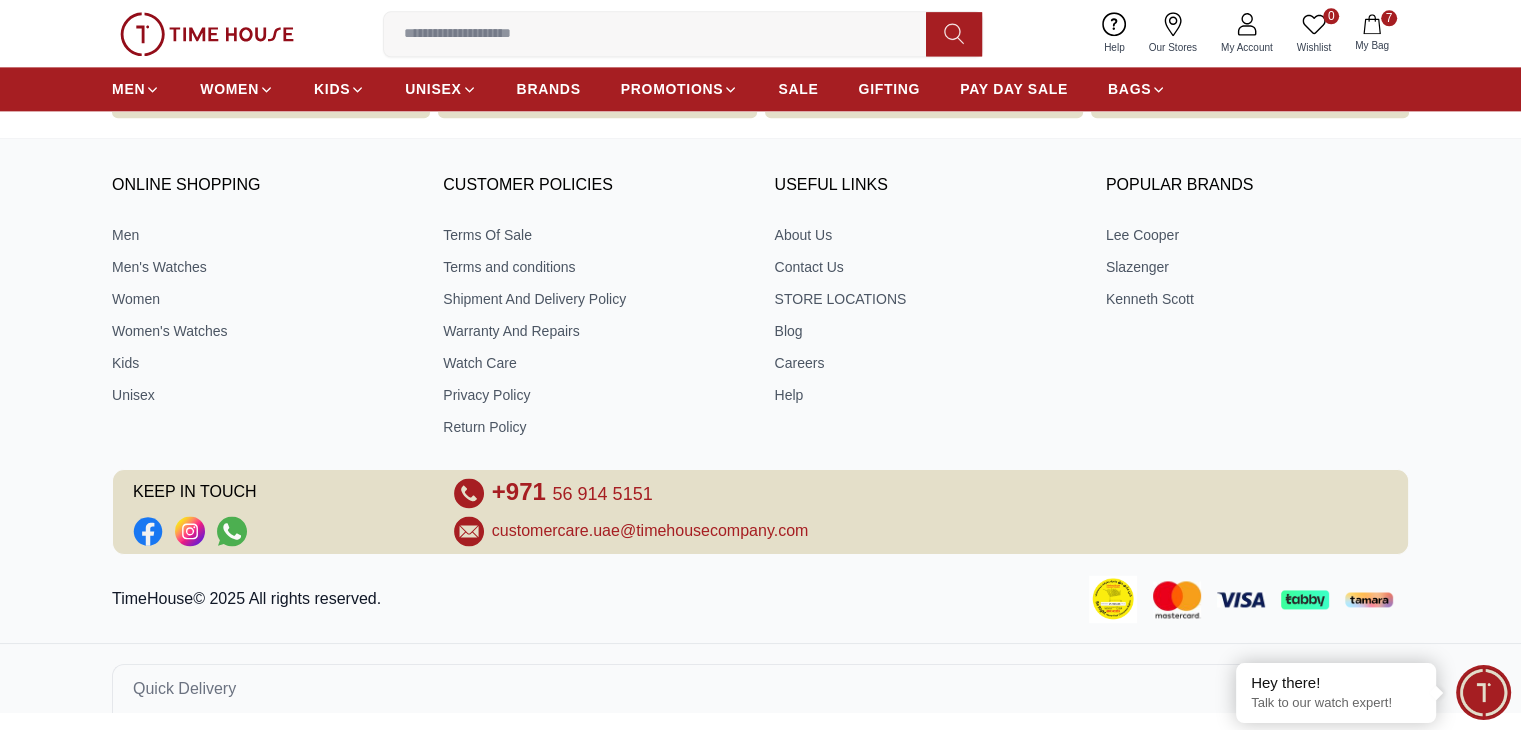 click 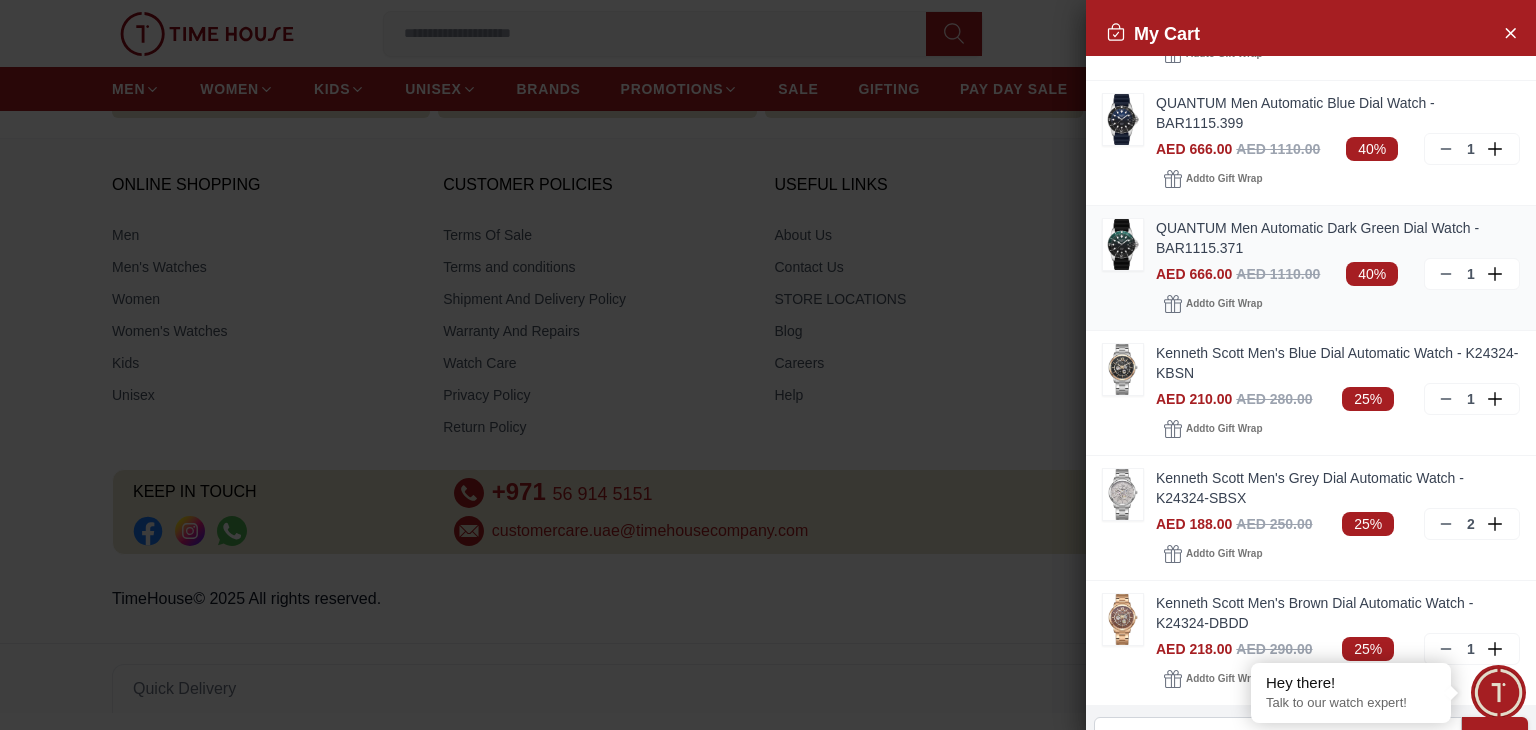scroll, scrollTop: 0, scrollLeft: 0, axis: both 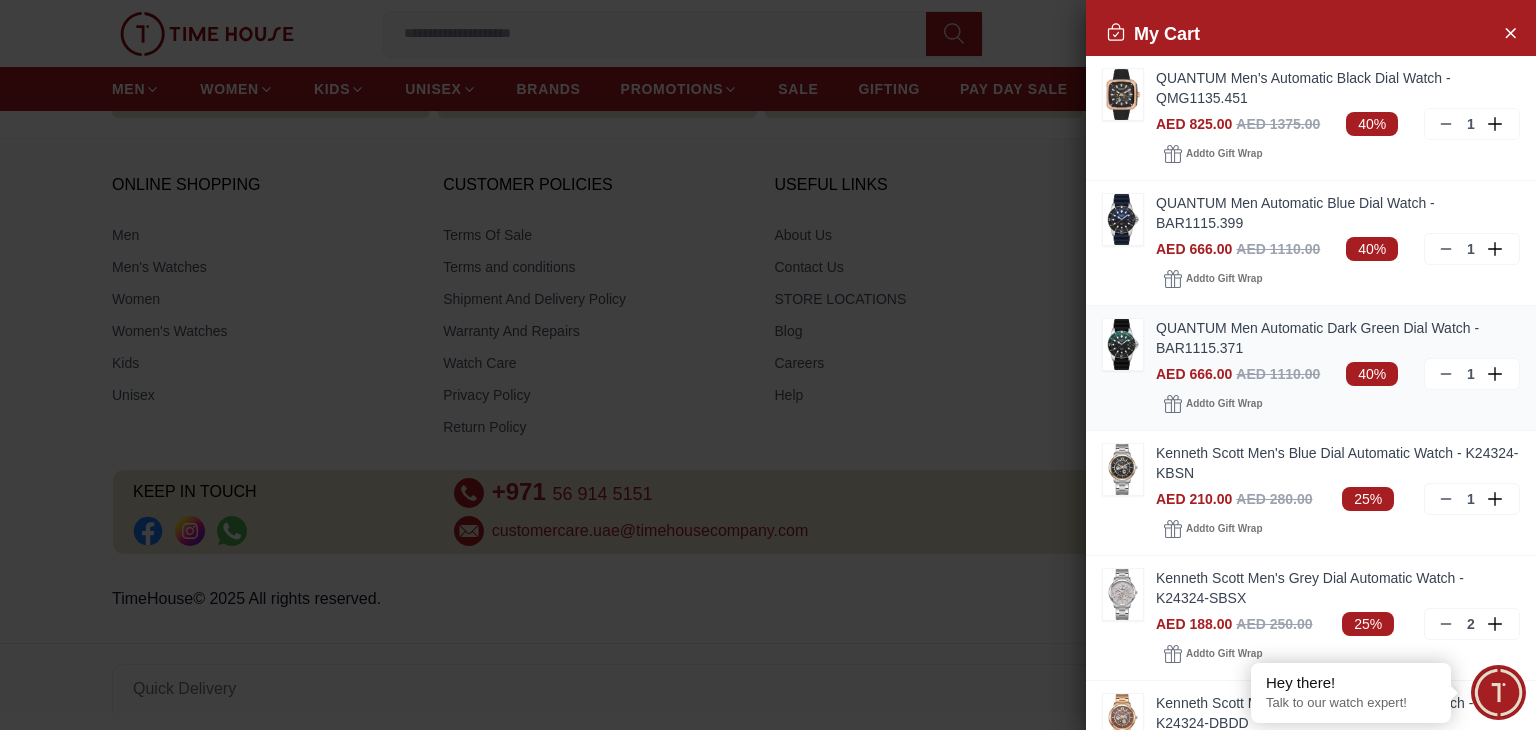 click at bounding box center (1123, 344) 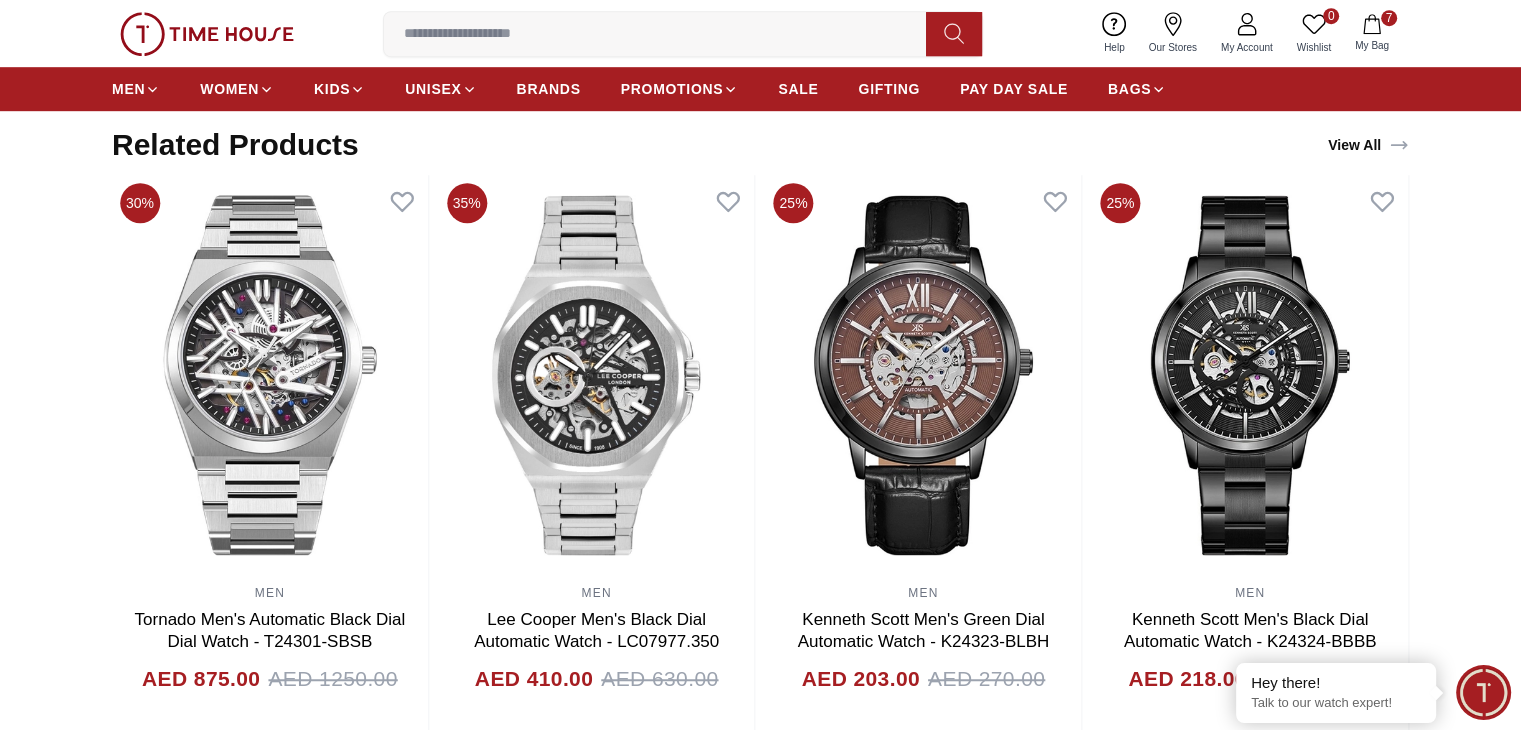 scroll, scrollTop: 700, scrollLeft: 0, axis: vertical 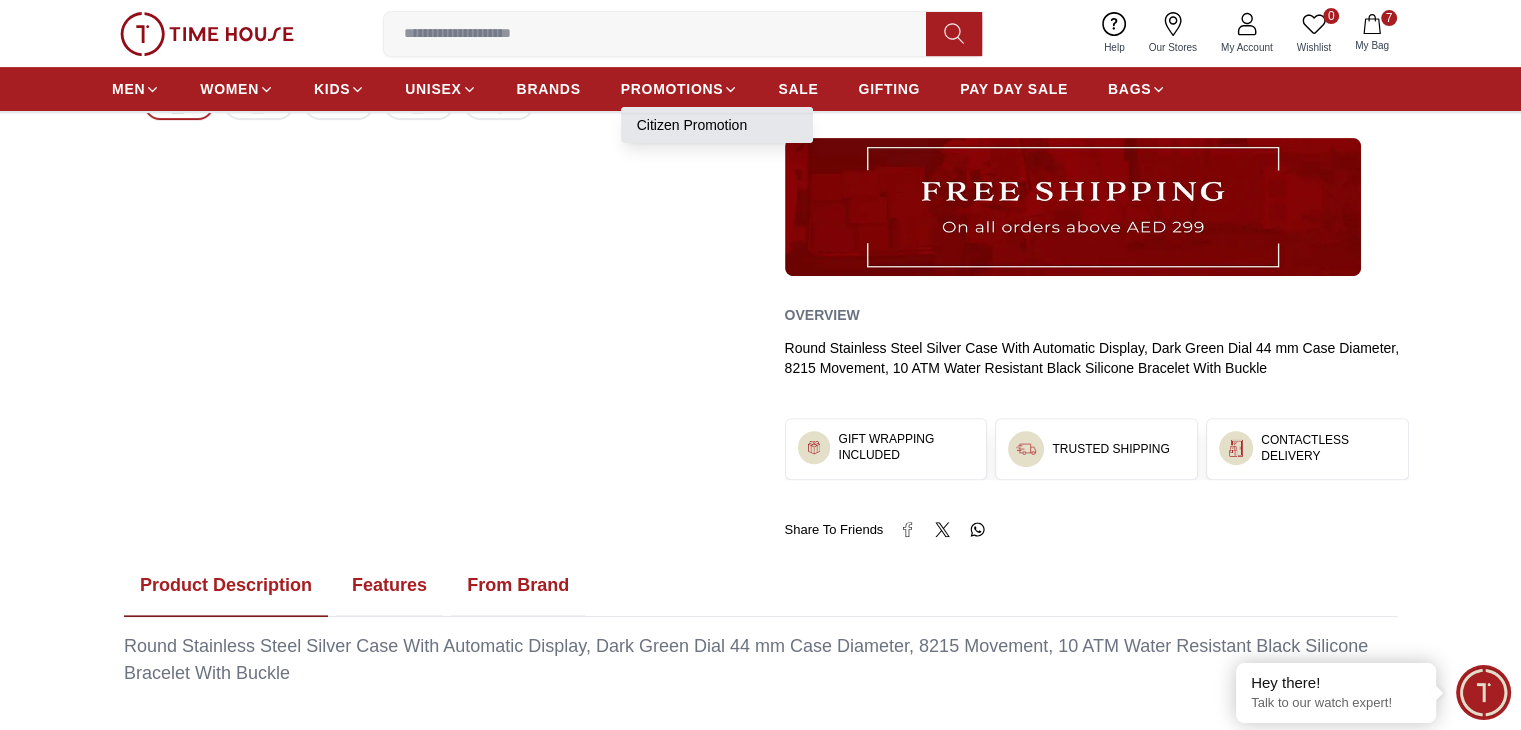 click on "Citizen Promotion" at bounding box center [717, 125] 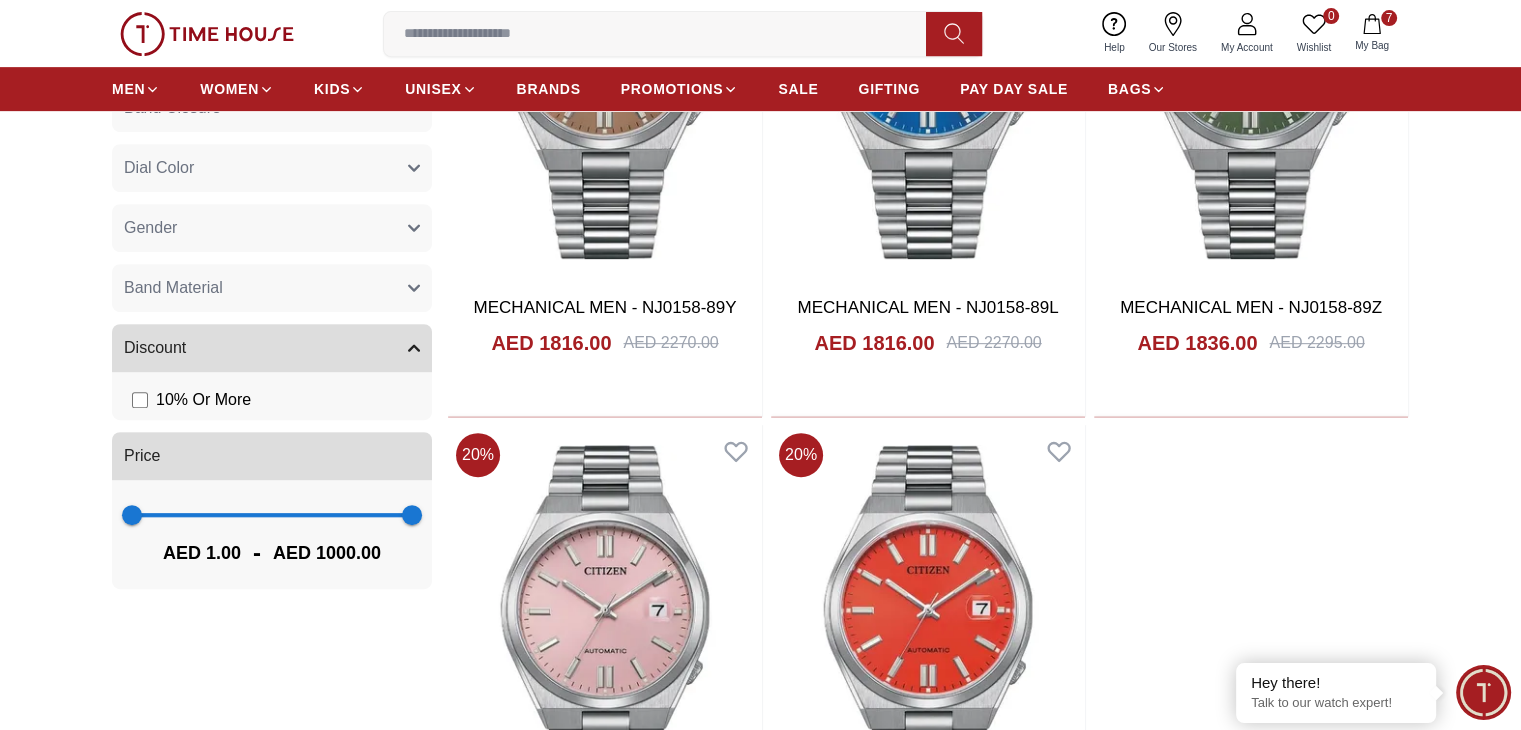 scroll, scrollTop: 400, scrollLeft: 0, axis: vertical 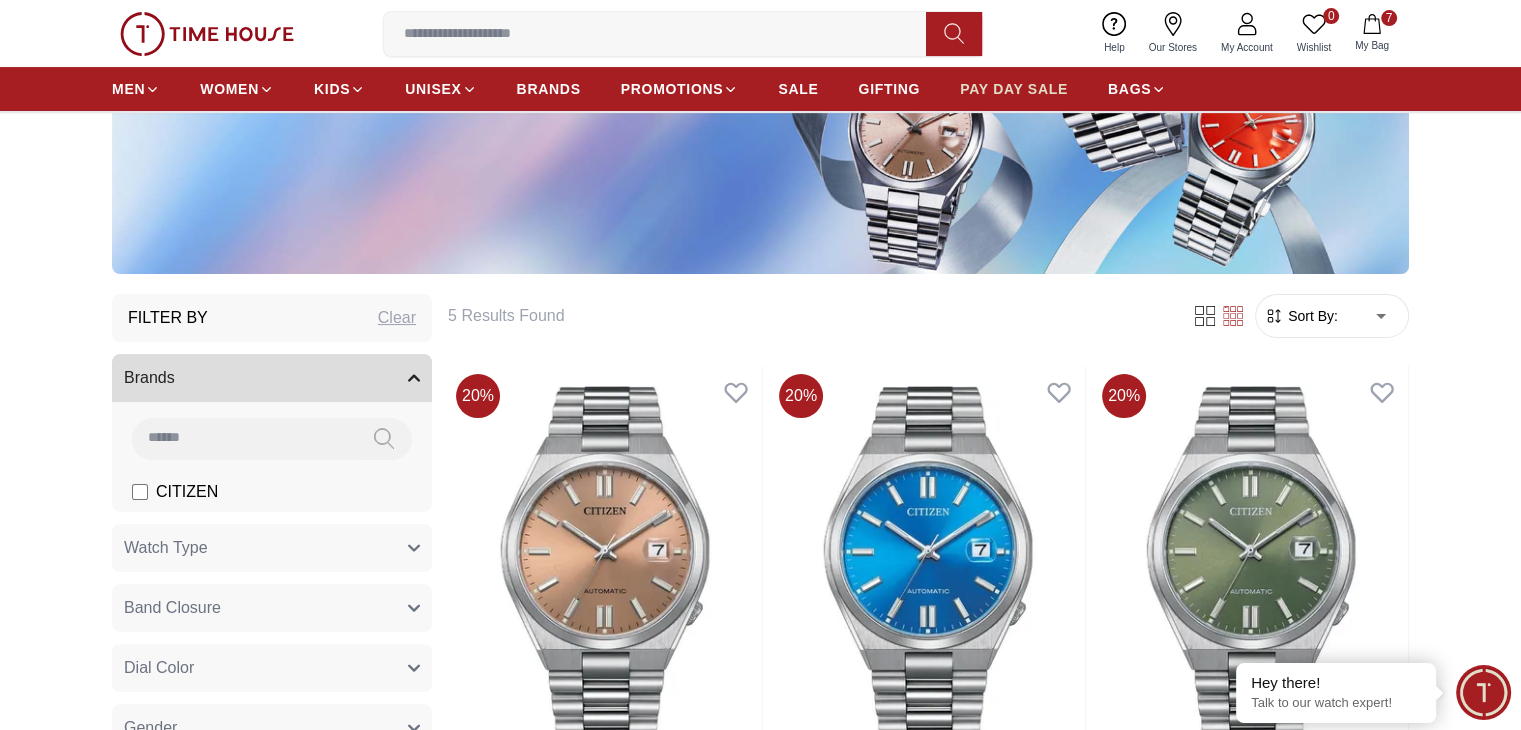 click on "PAY DAY SALE" at bounding box center [1014, 89] 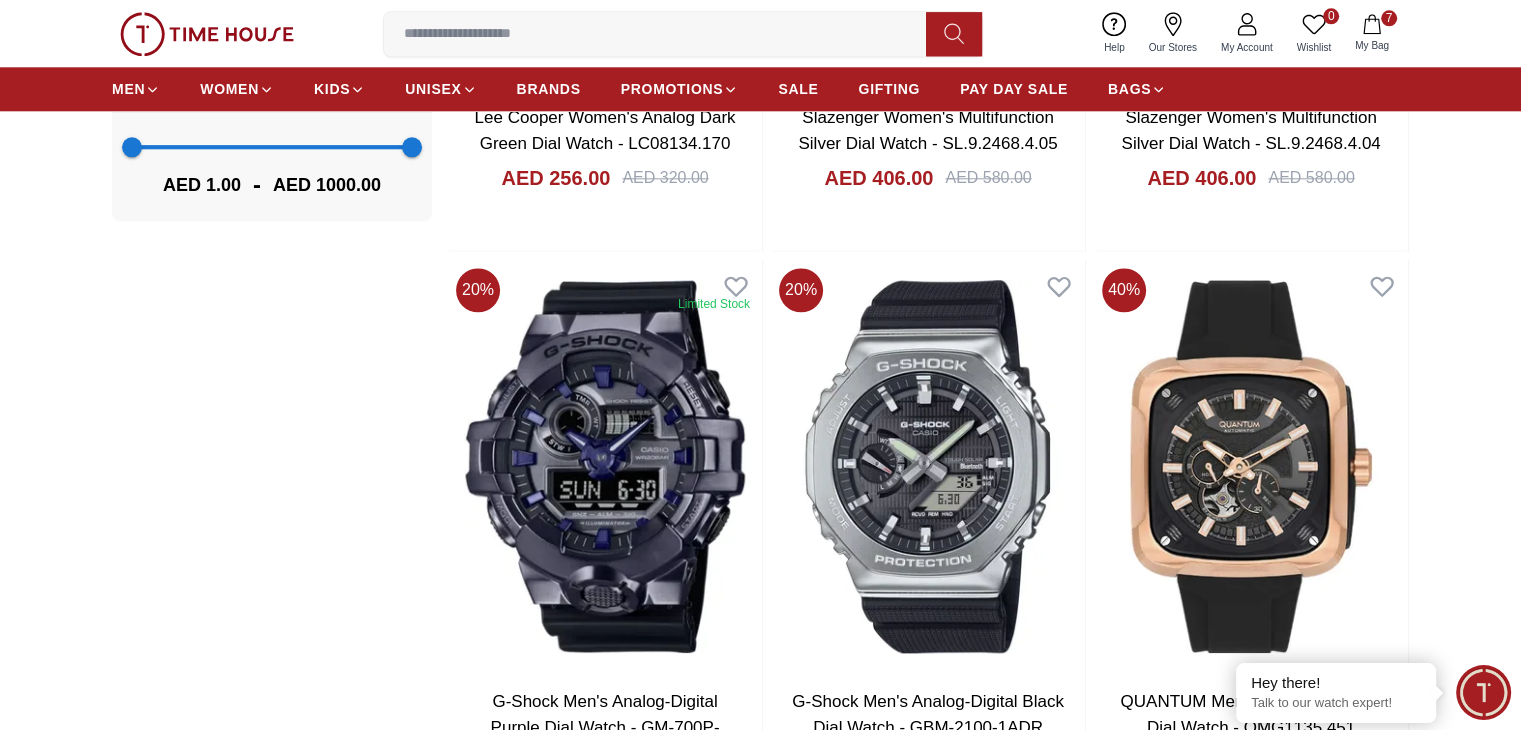 scroll, scrollTop: 2500, scrollLeft: 0, axis: vertical 